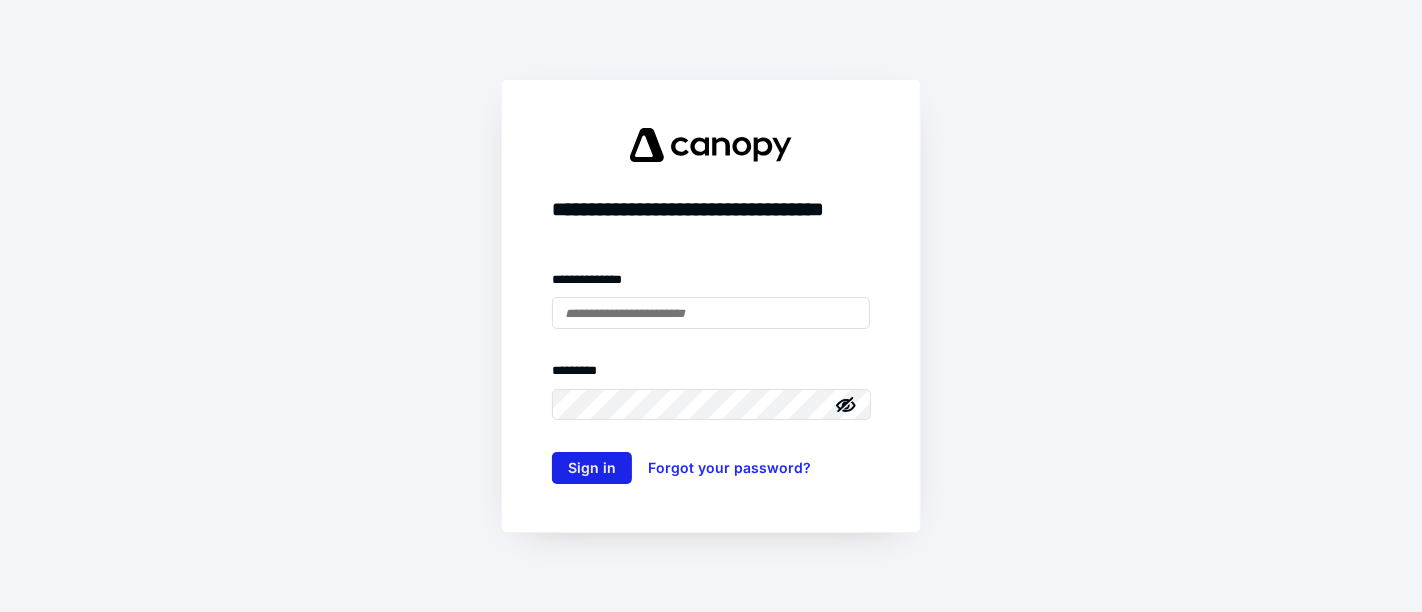 scroll, scrollTop: 0, scrollLeft: 0, axis: both 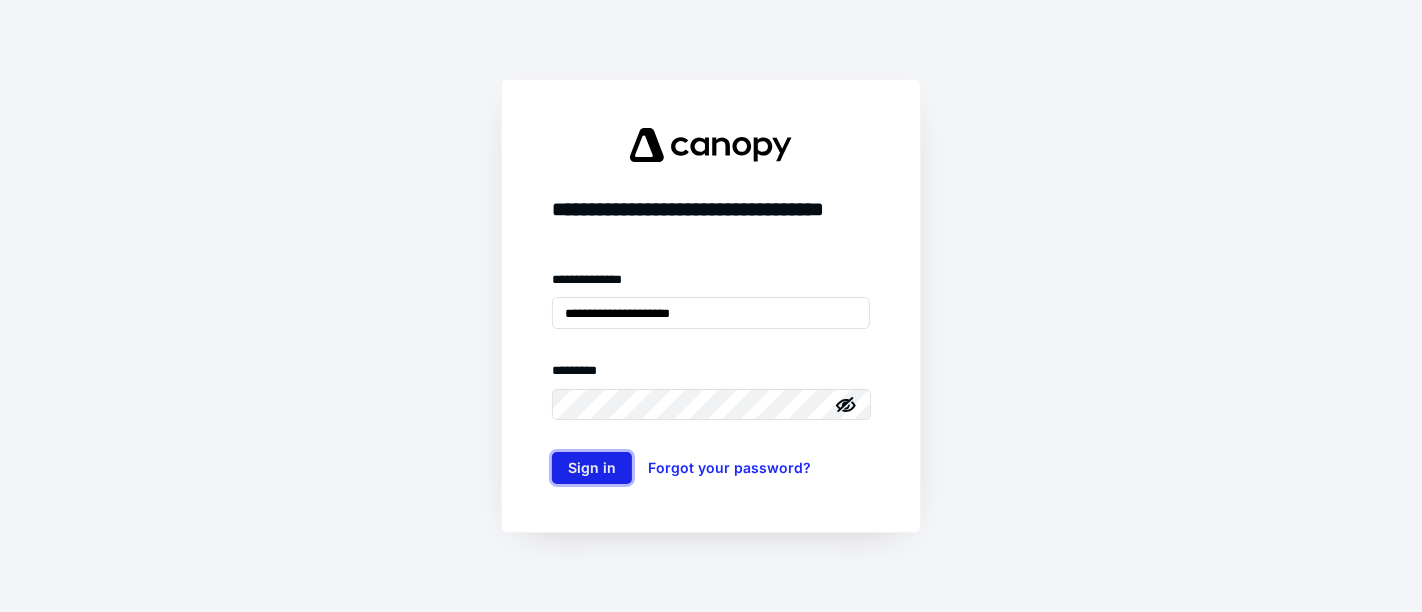 click on "Sign in" at bounding box center (592, 468) 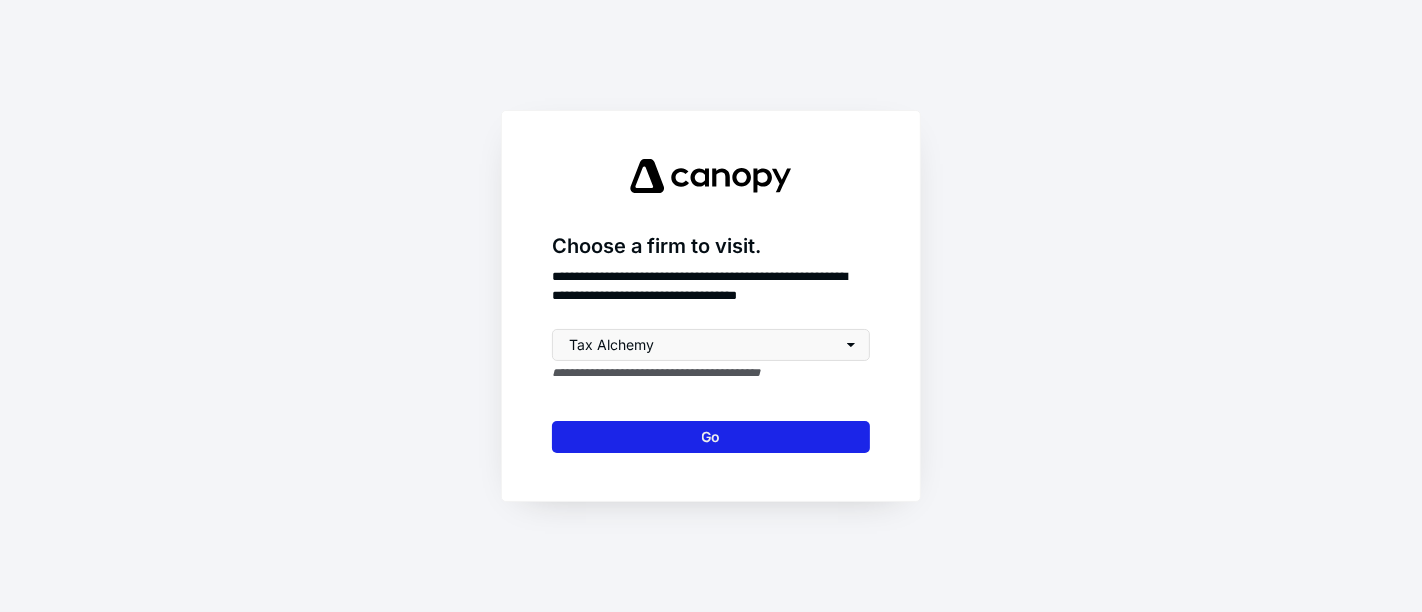 click on "Go" at bounding box center [711, 437] 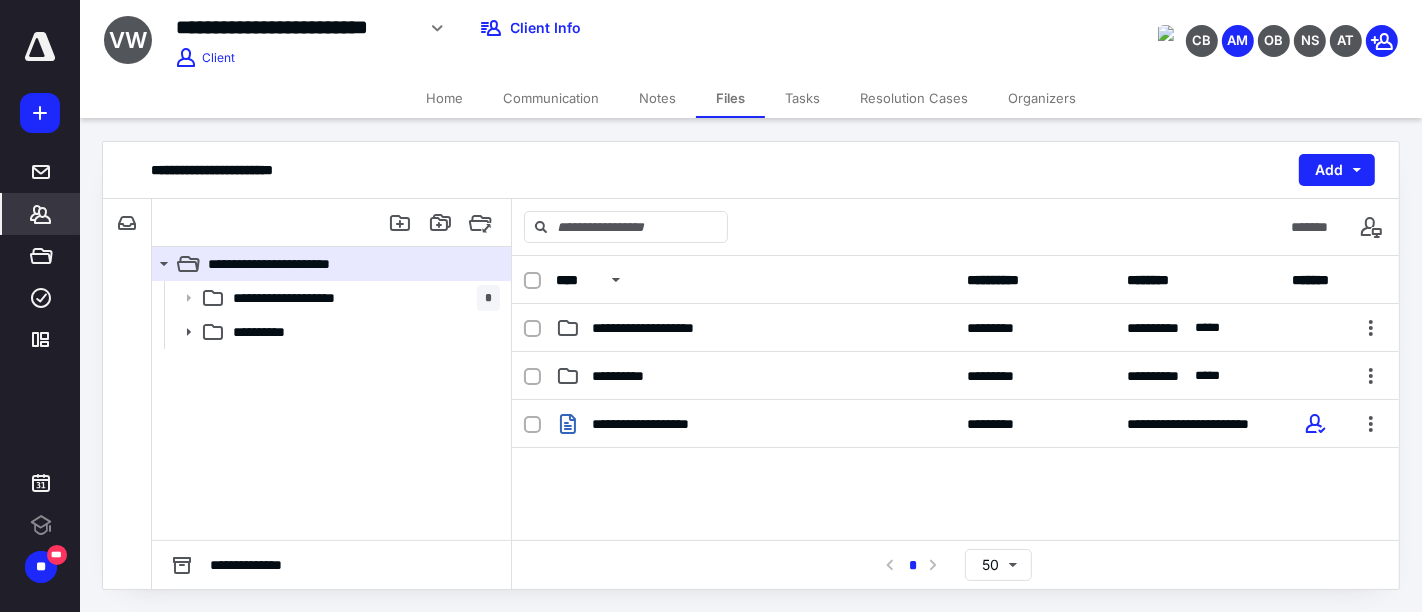 scroll, scrollTop: 0, scrollLeft: 0, axis: both 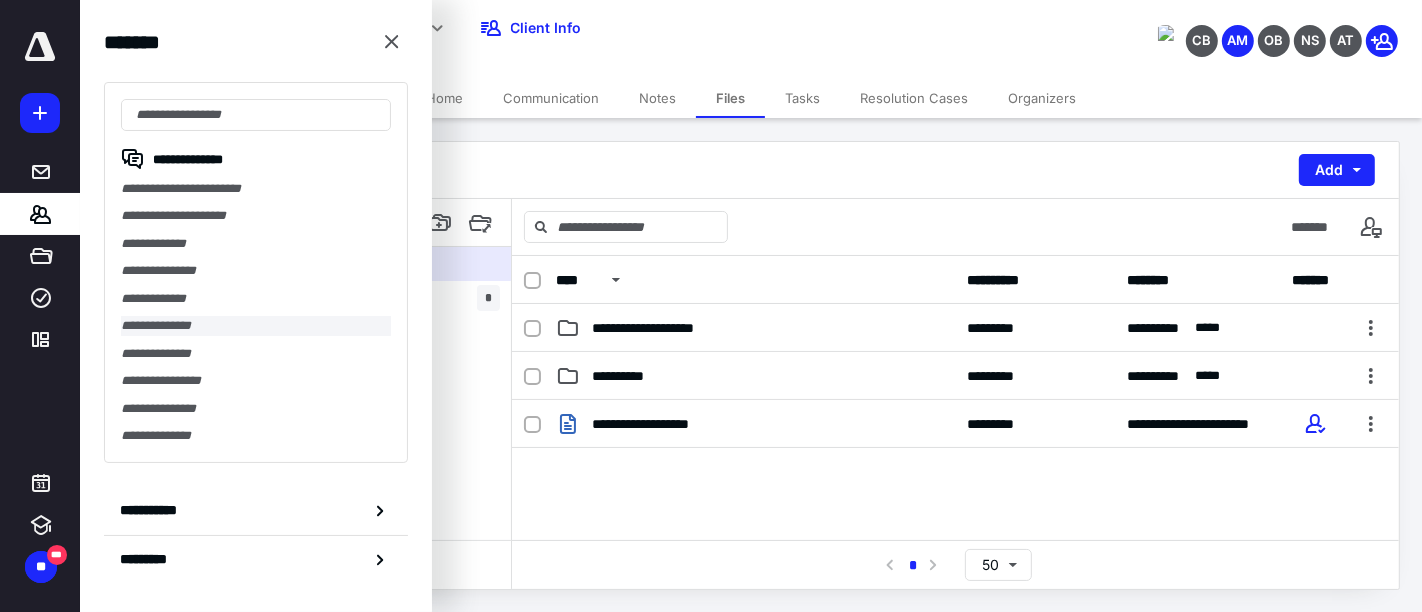 click on "**********" at bounding box center [256, 325] 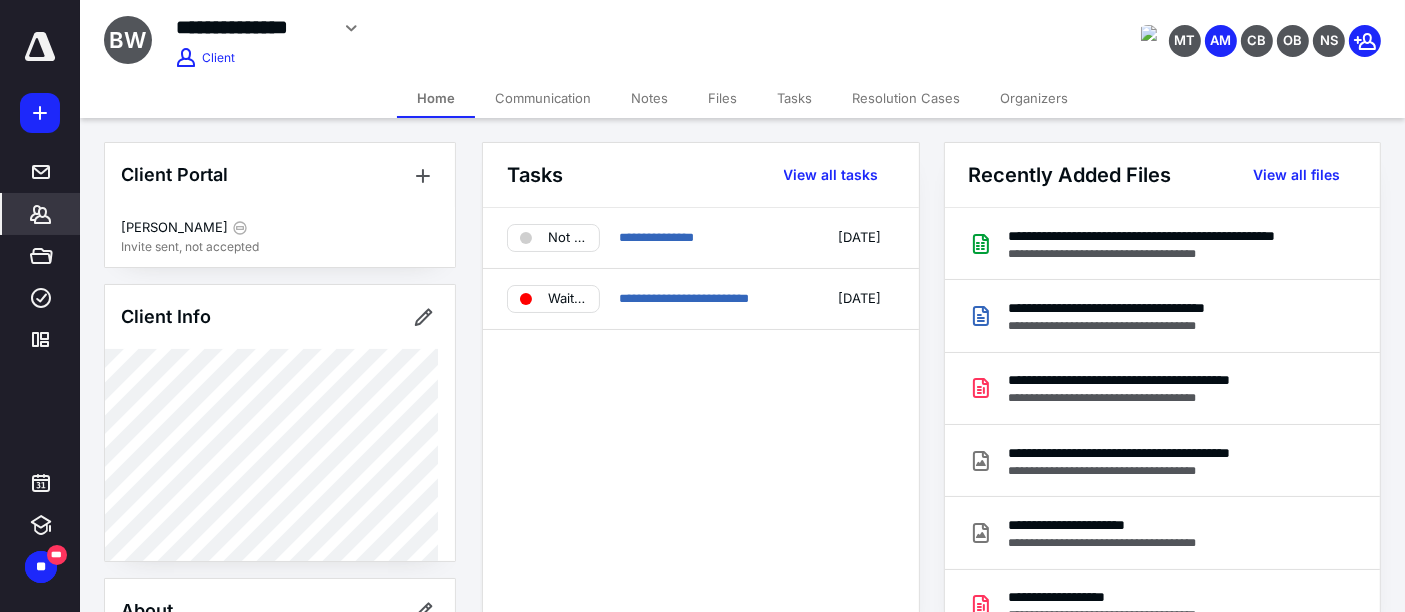 click on "Notes" at bounding box center (649, 98) 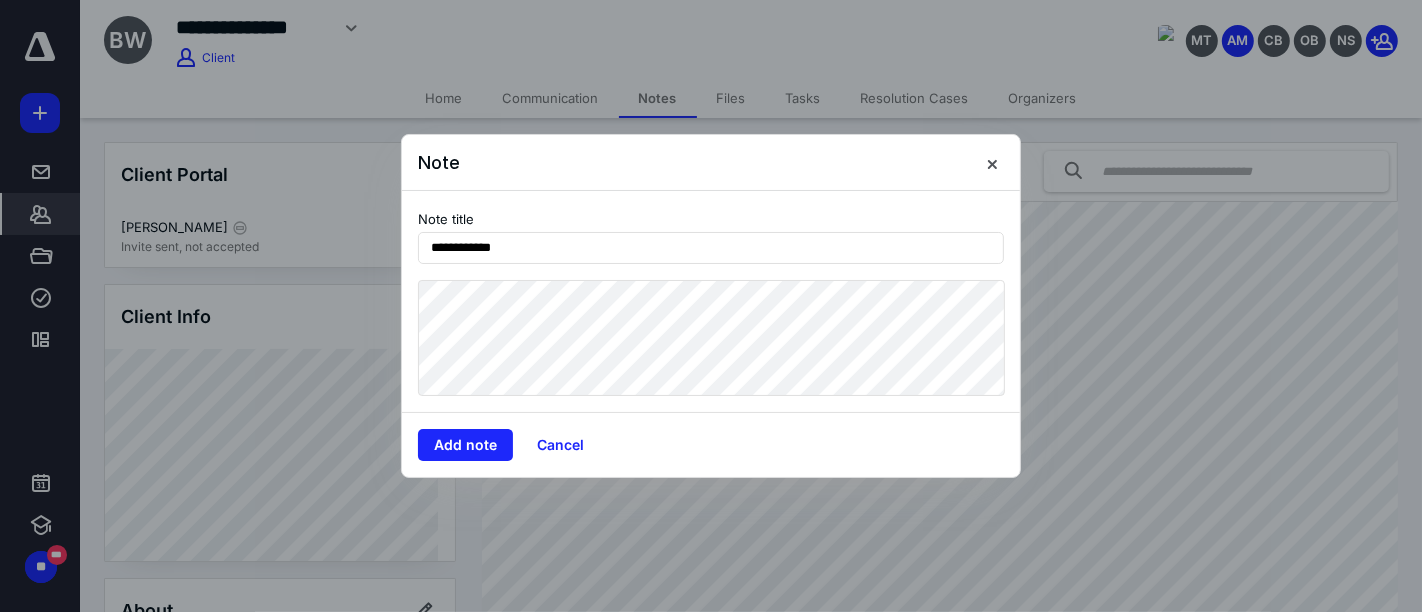 type on "**********" 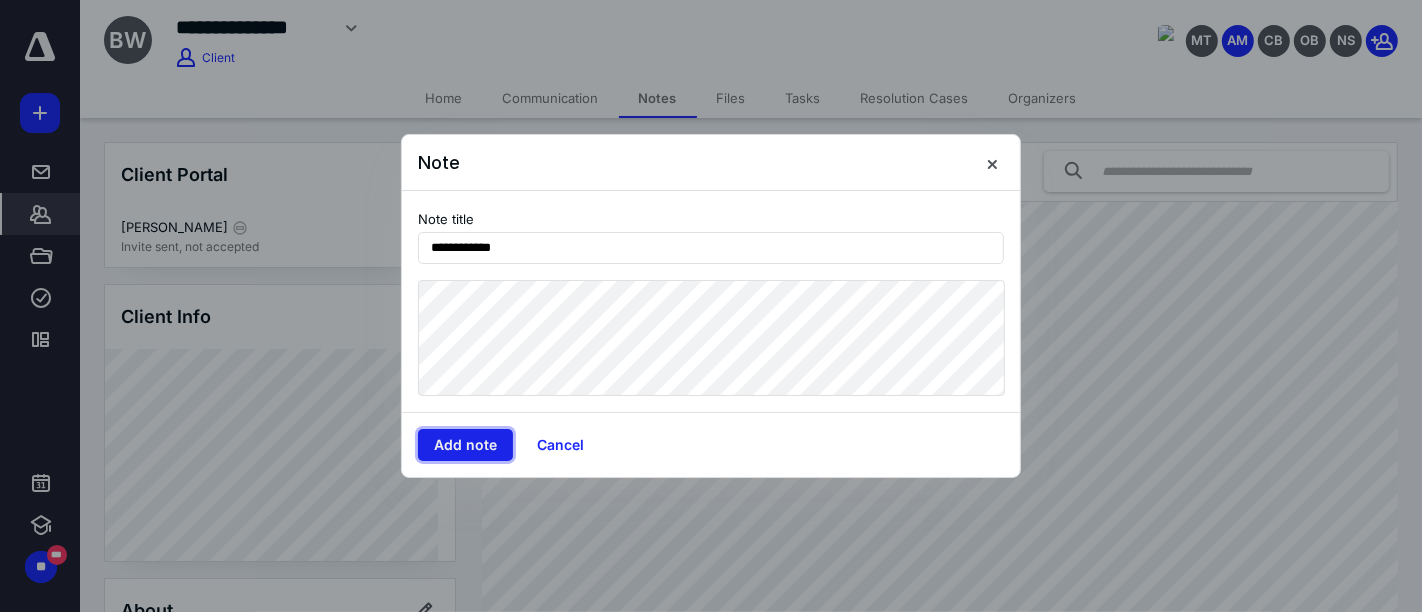 click on "Add note" at bounding box center [465, 445] 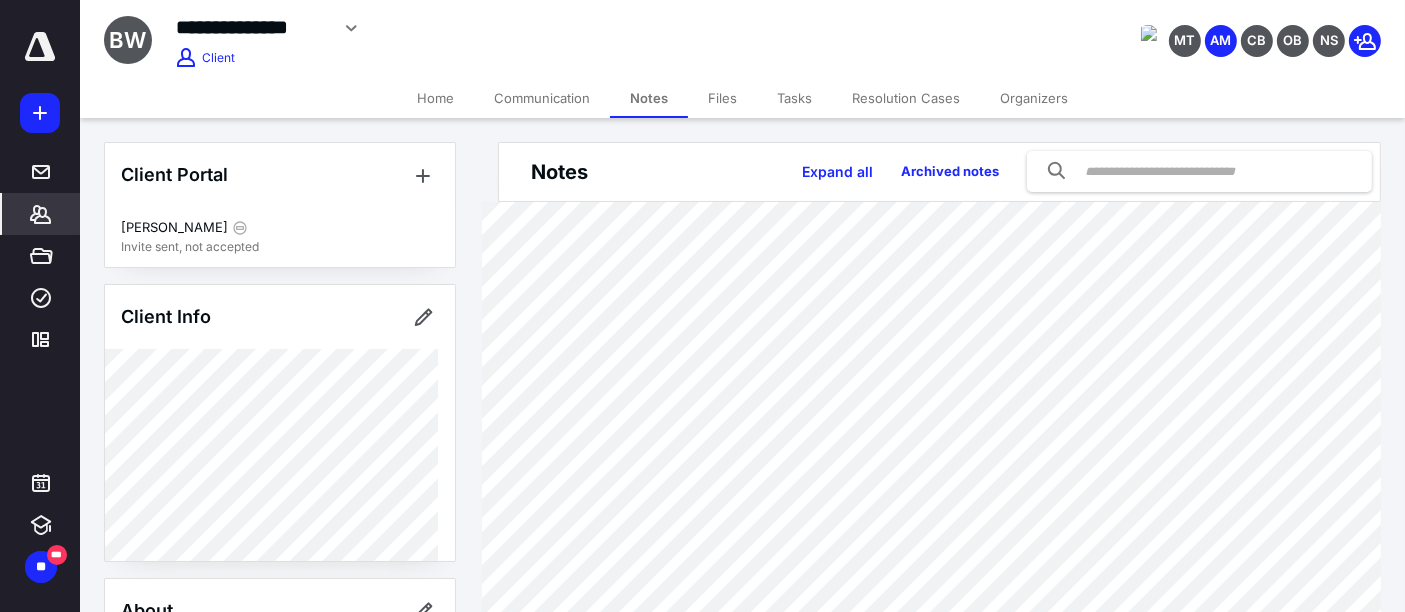 click 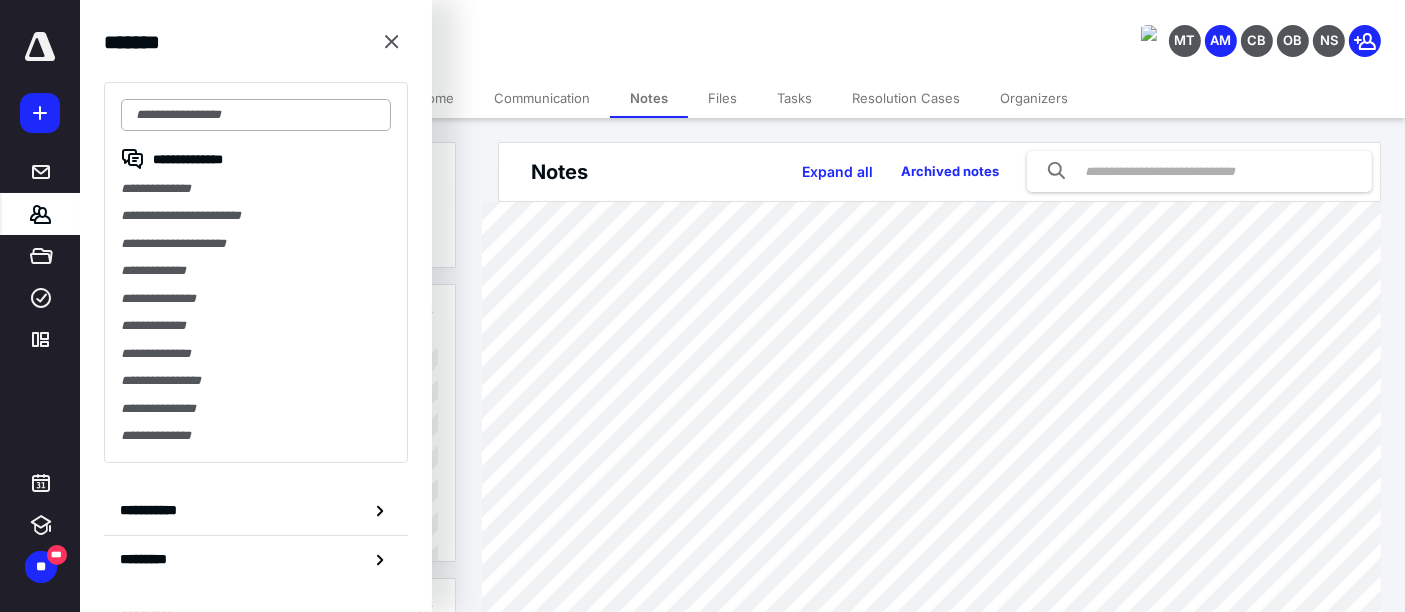 click at bounding box center (256, 115) 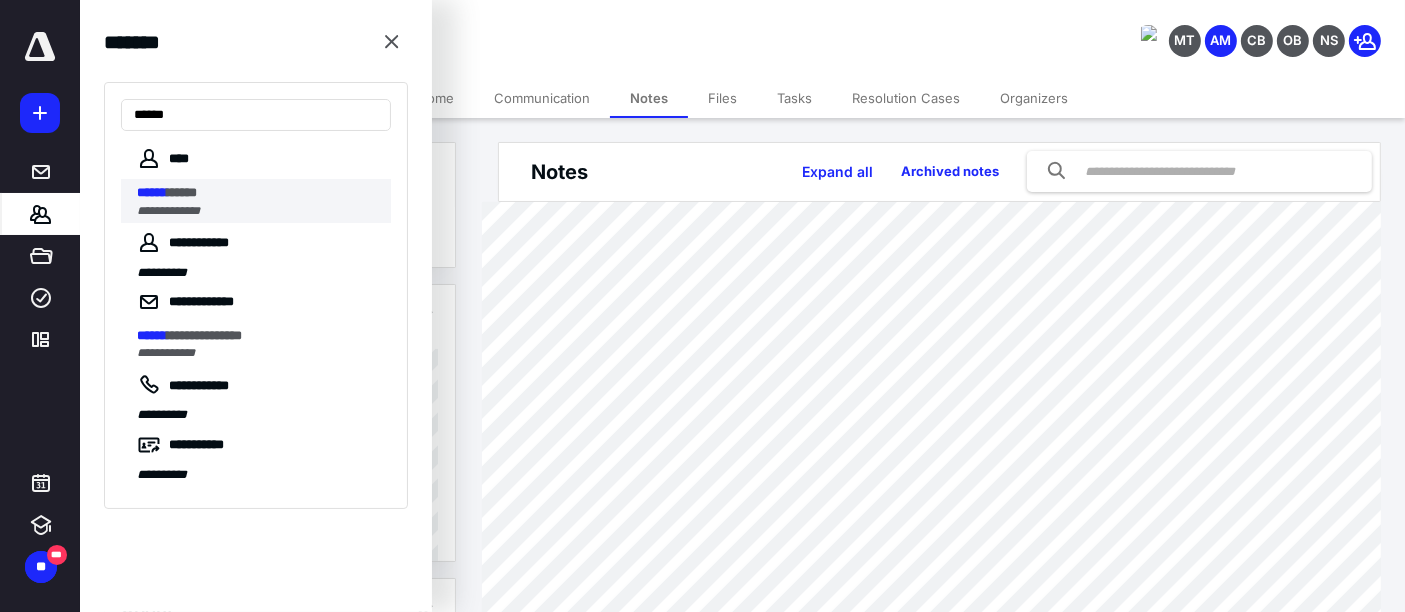 type on "******" 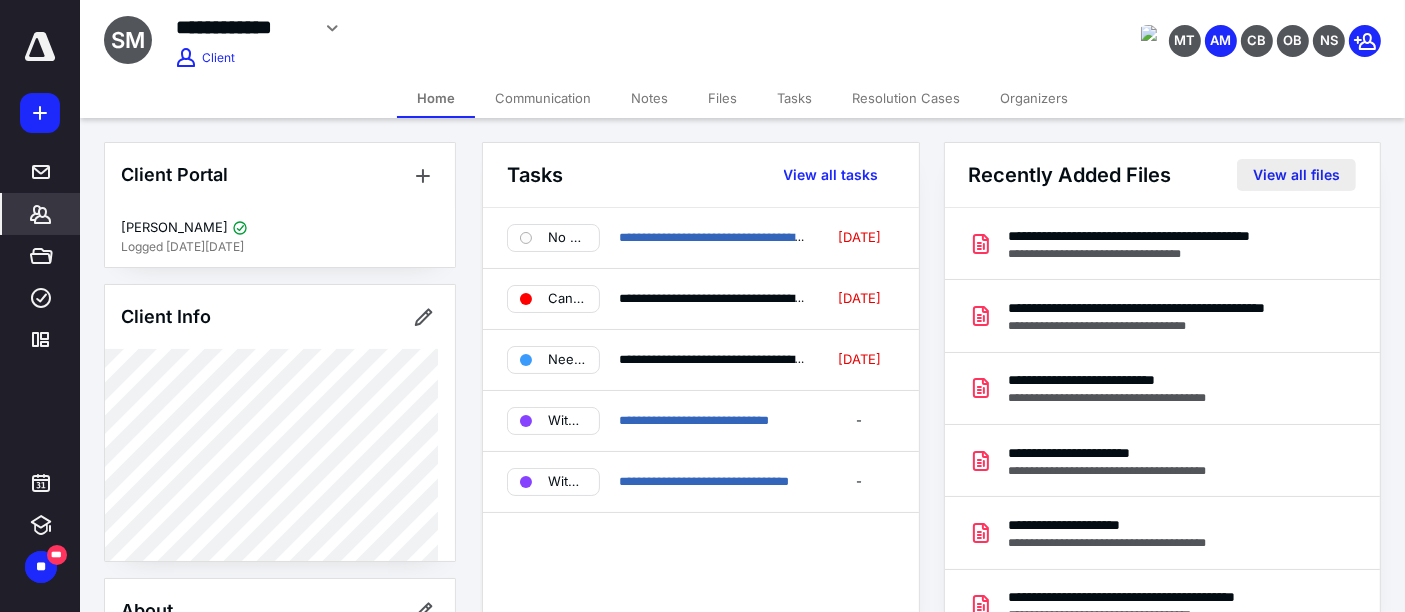 click on "View all files" at bounding box center (1296, 175) 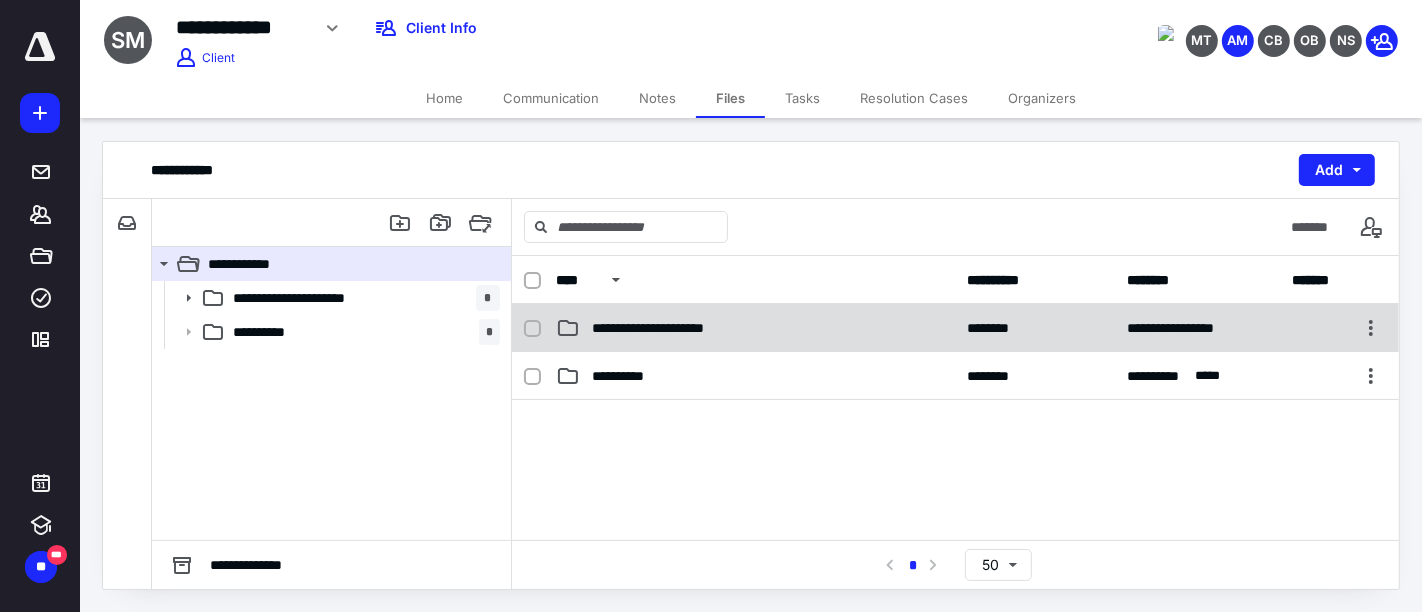 click on "**********" at bounding box center (756, 328) 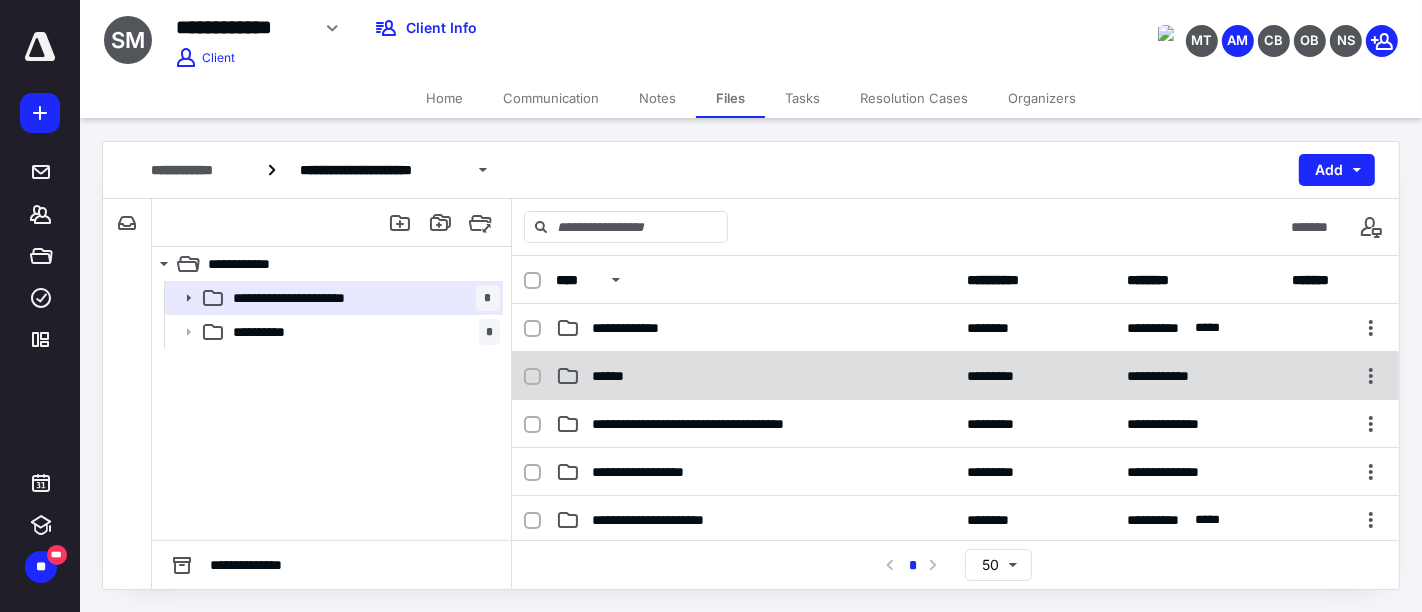 click on "******" at bounding box center [756, 376] 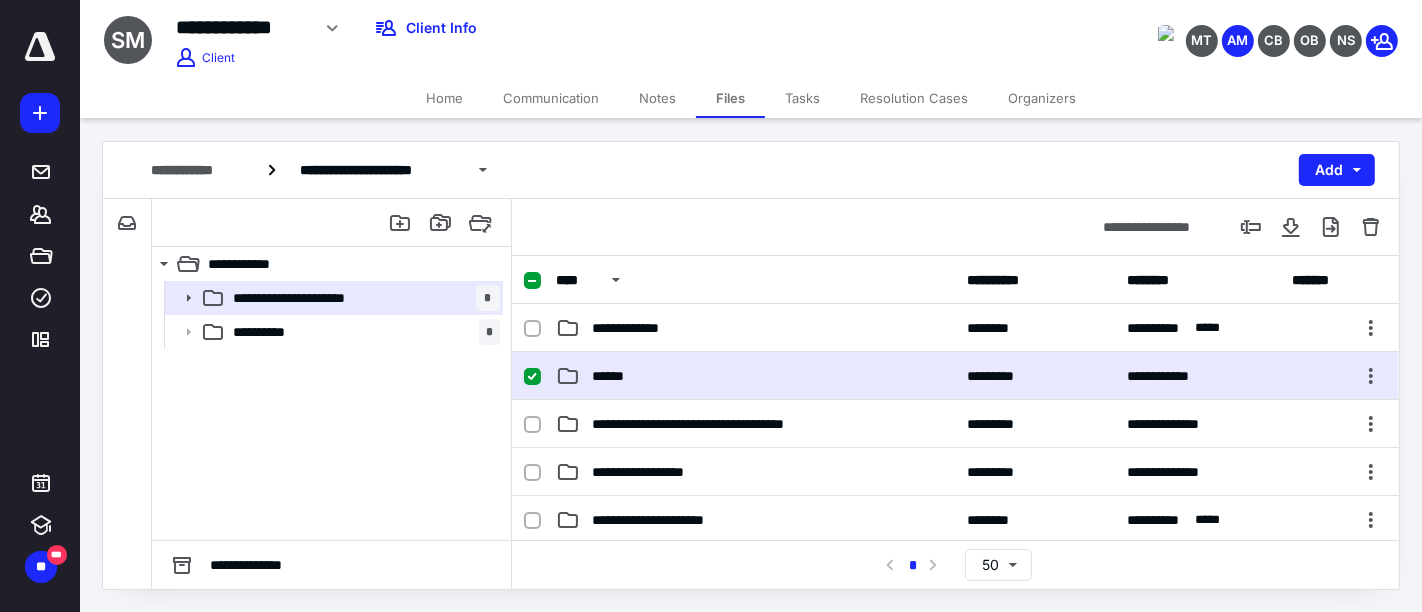 click on "******" at bounding box center (756, 376) 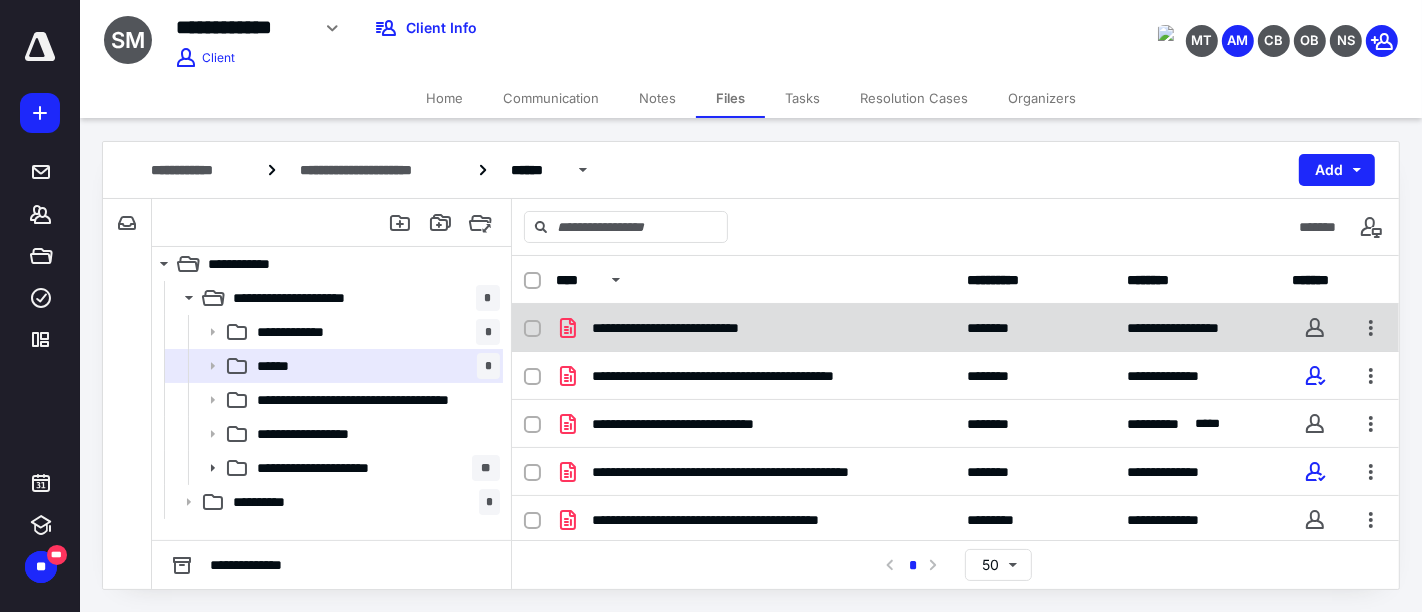 click on "**********" at bounding box center (756, 328) 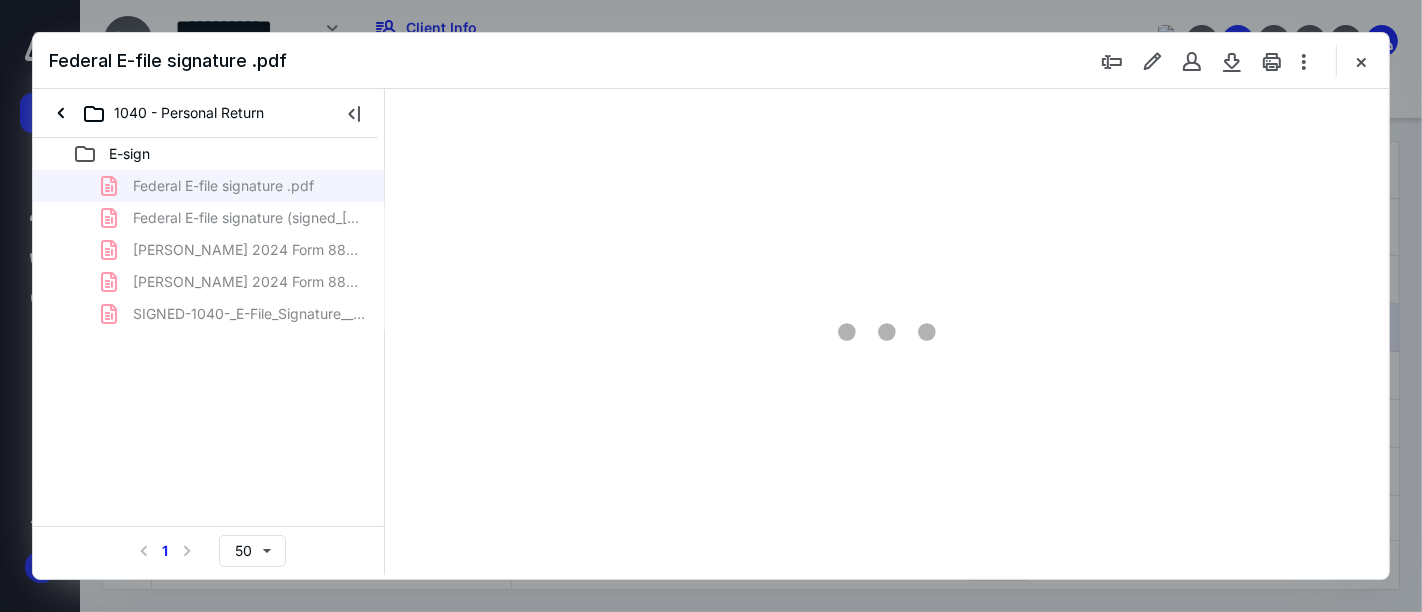 scroll, scrollTop: 0, scrollLeft: 0, axis: both 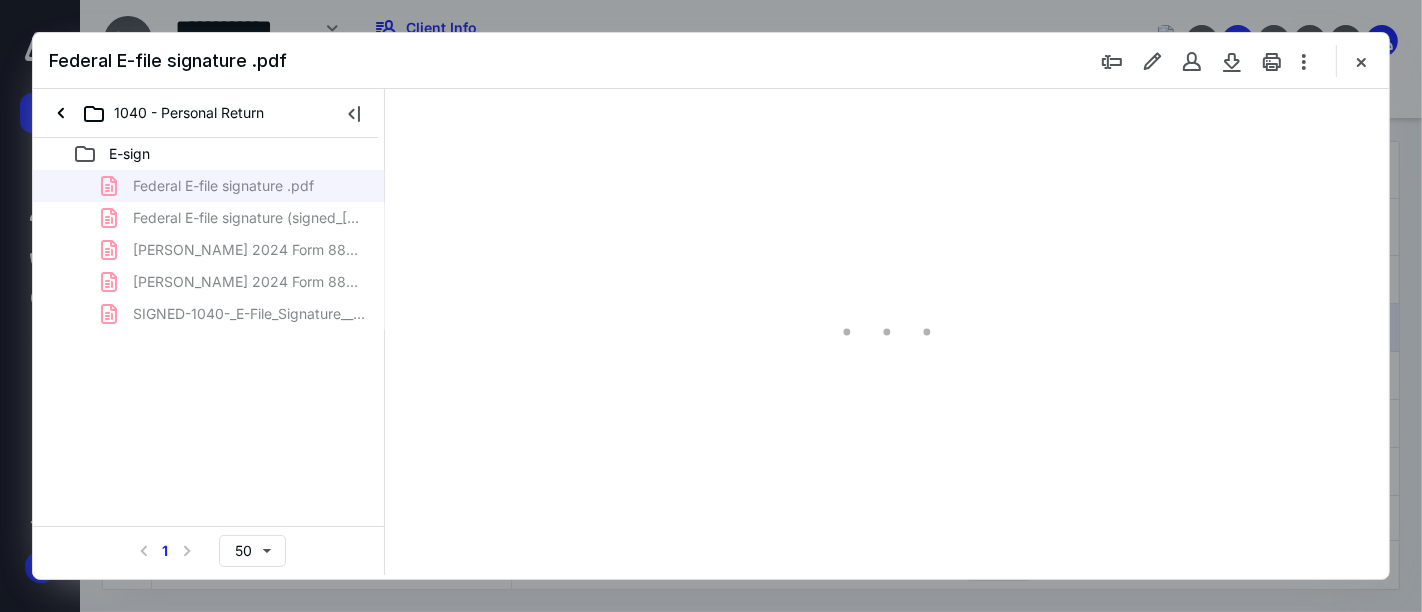 type on "161" 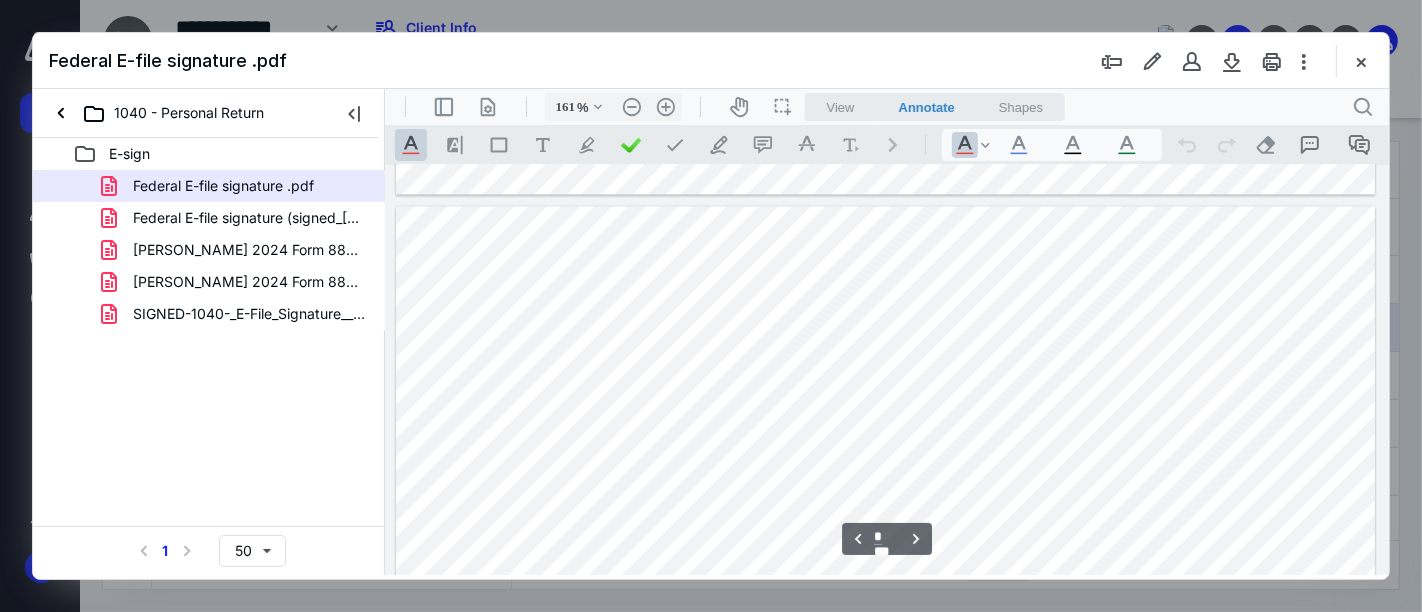 type on "*" 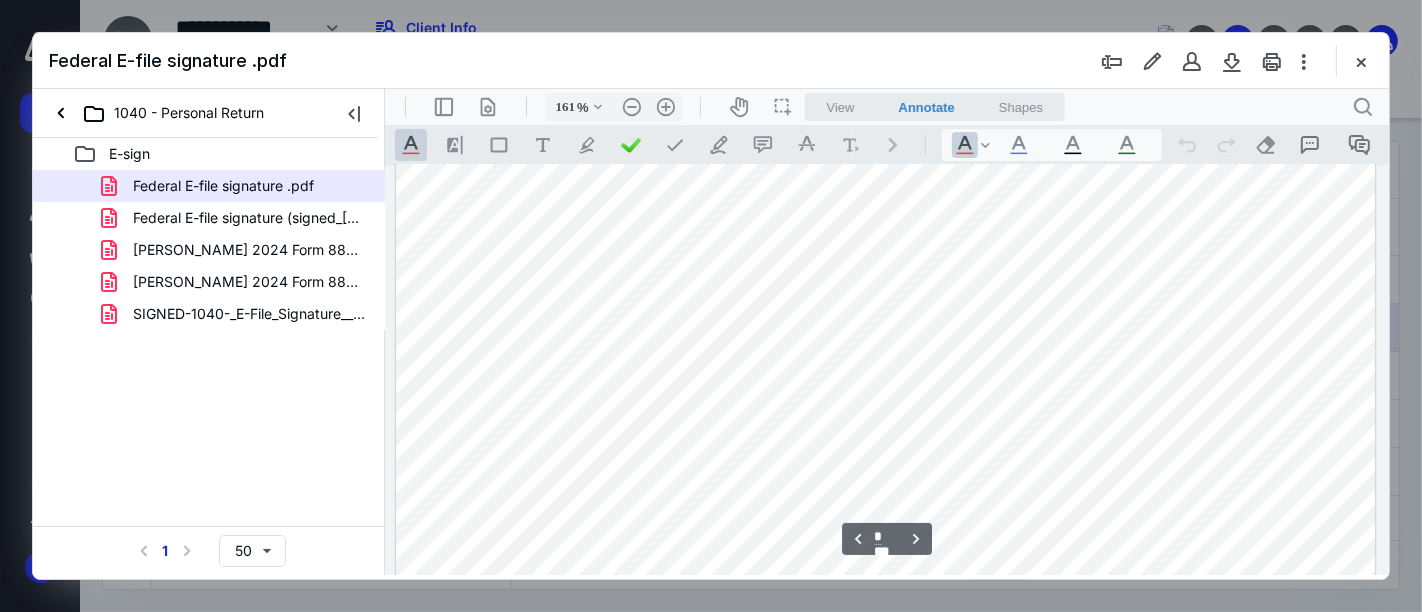 scroll, scrollTop: 3971, scrollLeft: 0, axis: vertical 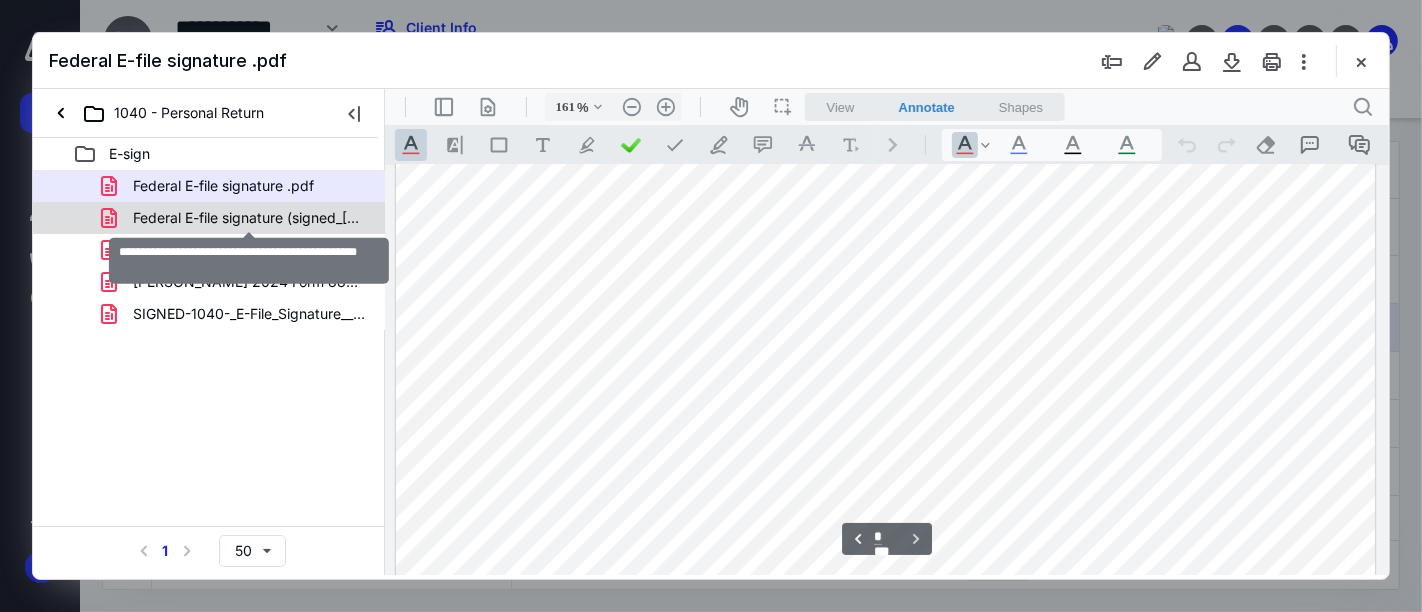 click on "Federal E-file signature (signed_[DATE]).pdf" at bounding box center [249, 218] 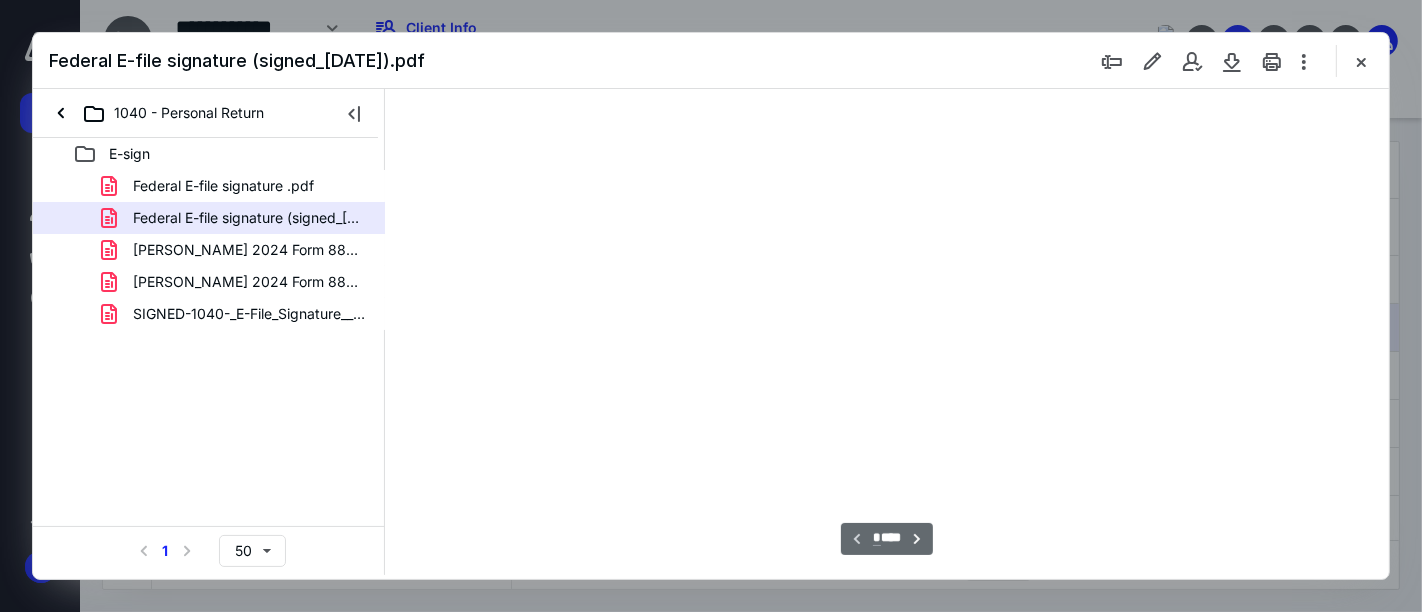 type on "161" 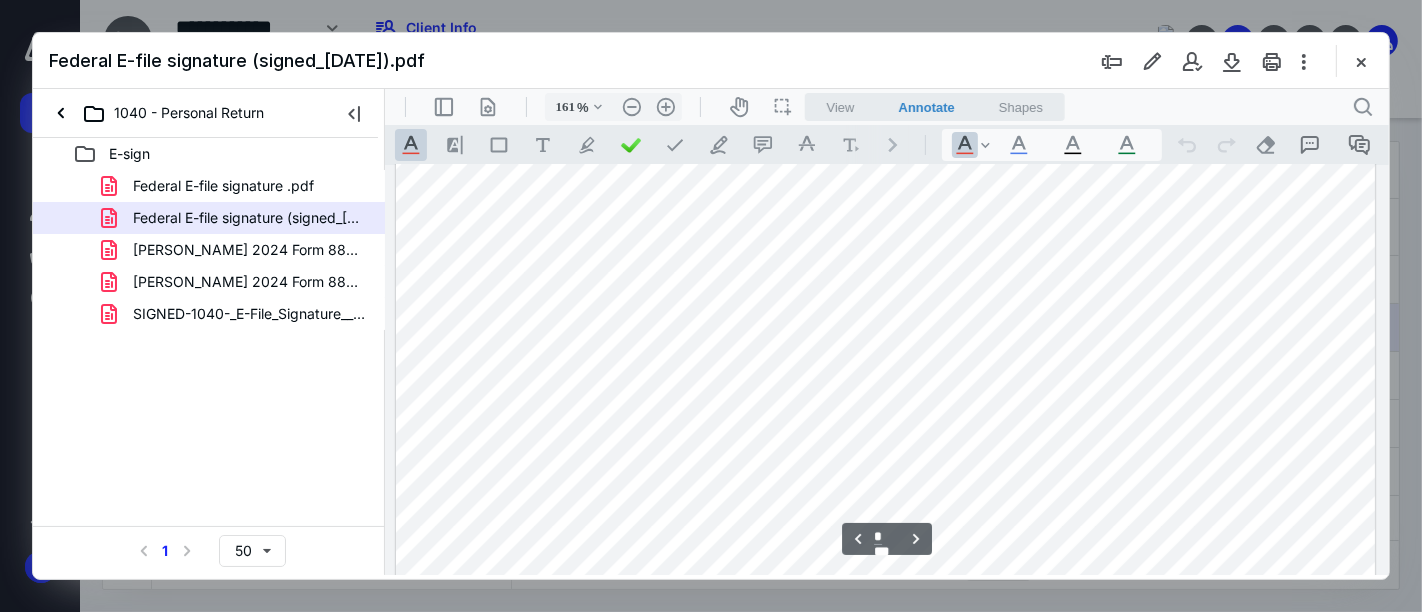 scroll, scrollTop: 4415, scrollLeft: 0, axis: vertical 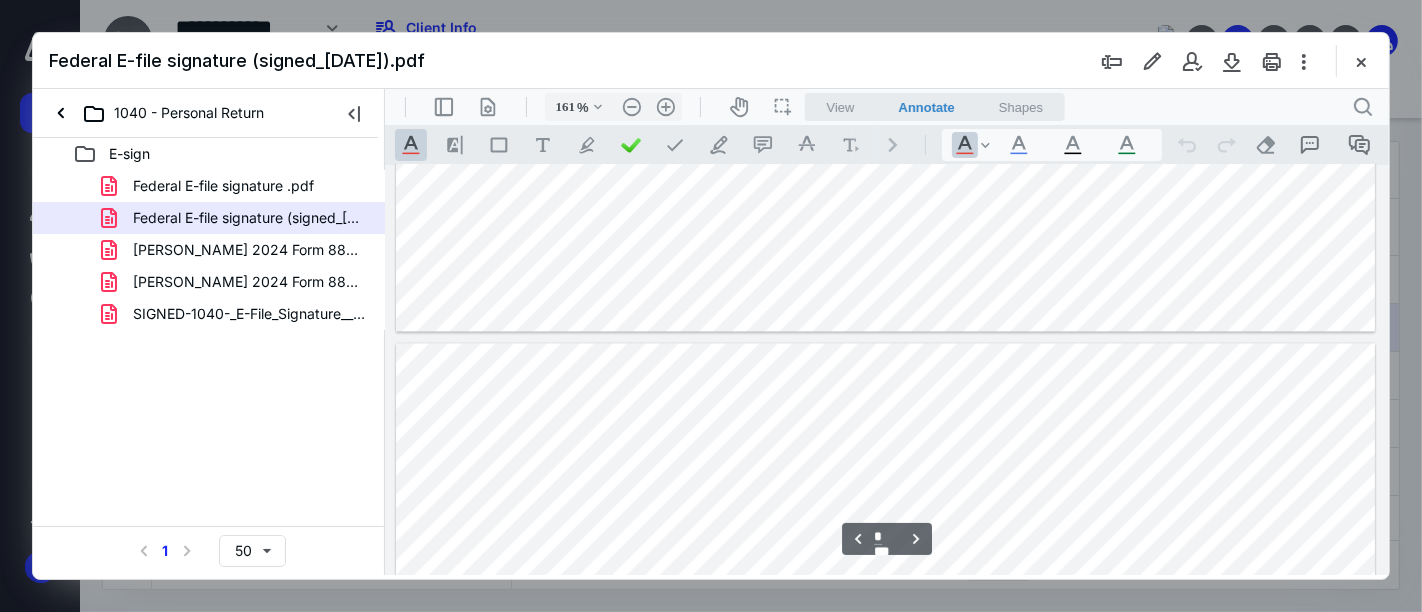 type on "*" 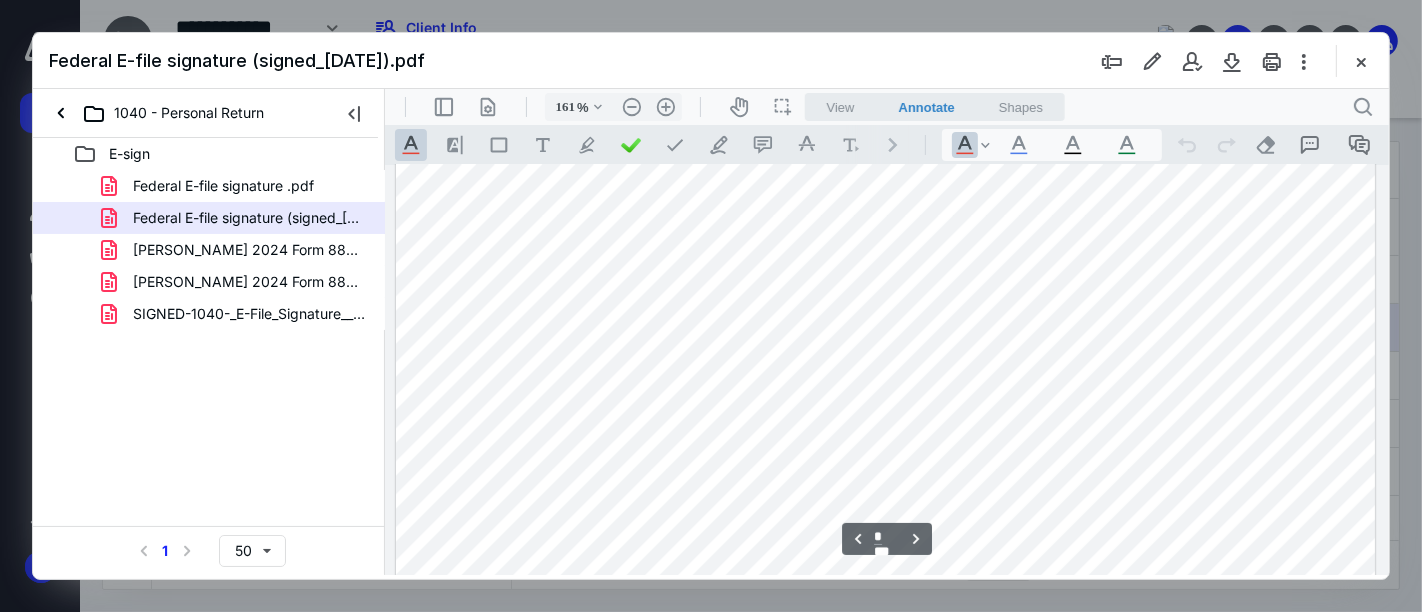 scroll, scrollTop: 4526, scrollLeft: 0, axis: vertical 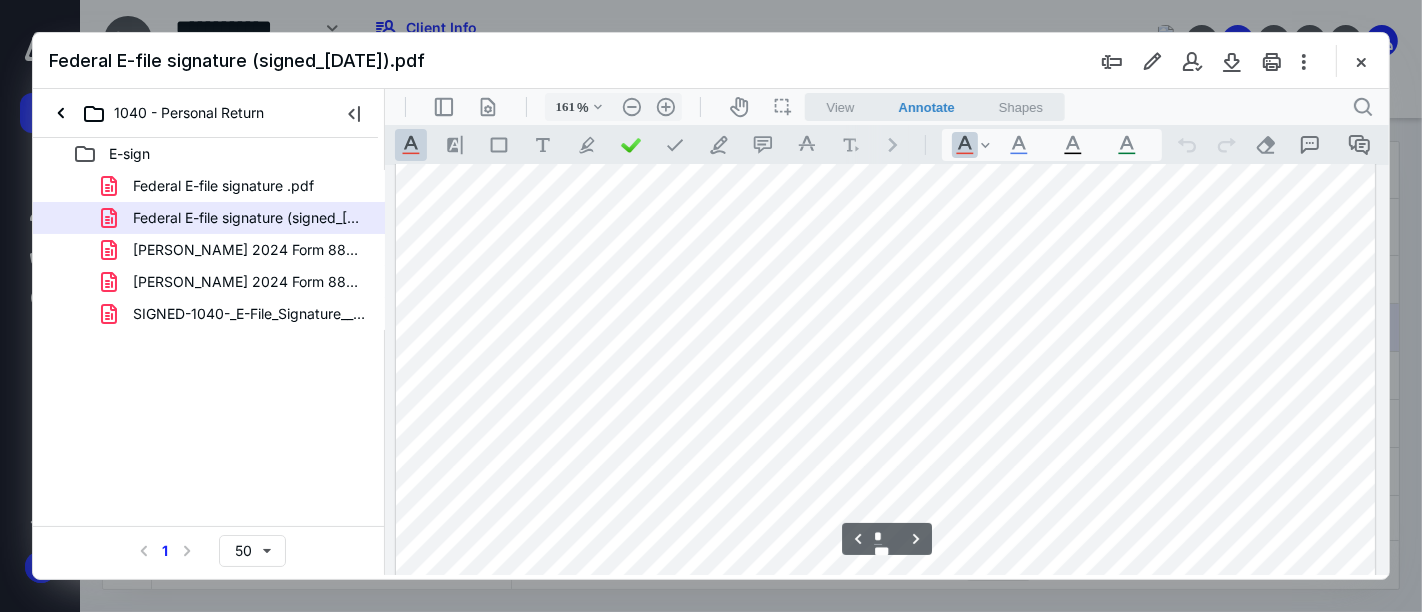 drag, startPoint x: 1360, startPoint y: 66, endPoint x: 1307, endPoint y: 267, distance: 207.87015 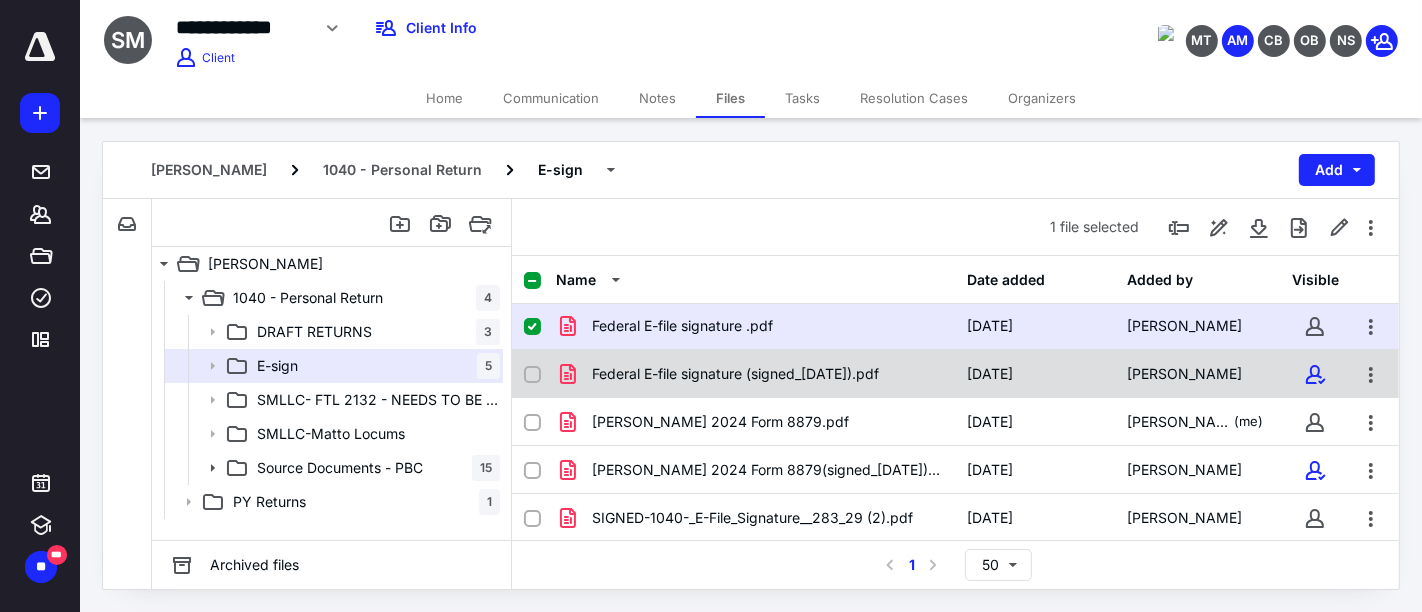 scroll, scrollTop: 0, scrollLeft: 0, axis: both 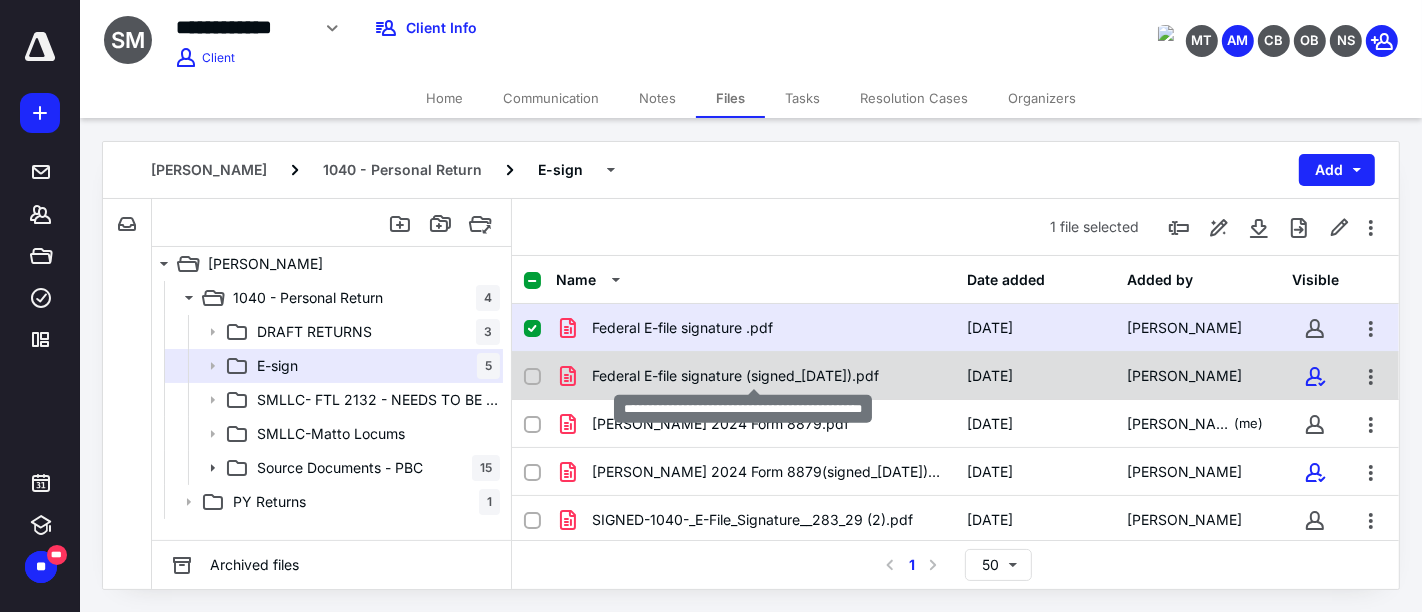 click on "Federal E-file signature (signed_[DATE]).pdf" at bounding box center (735, 376) 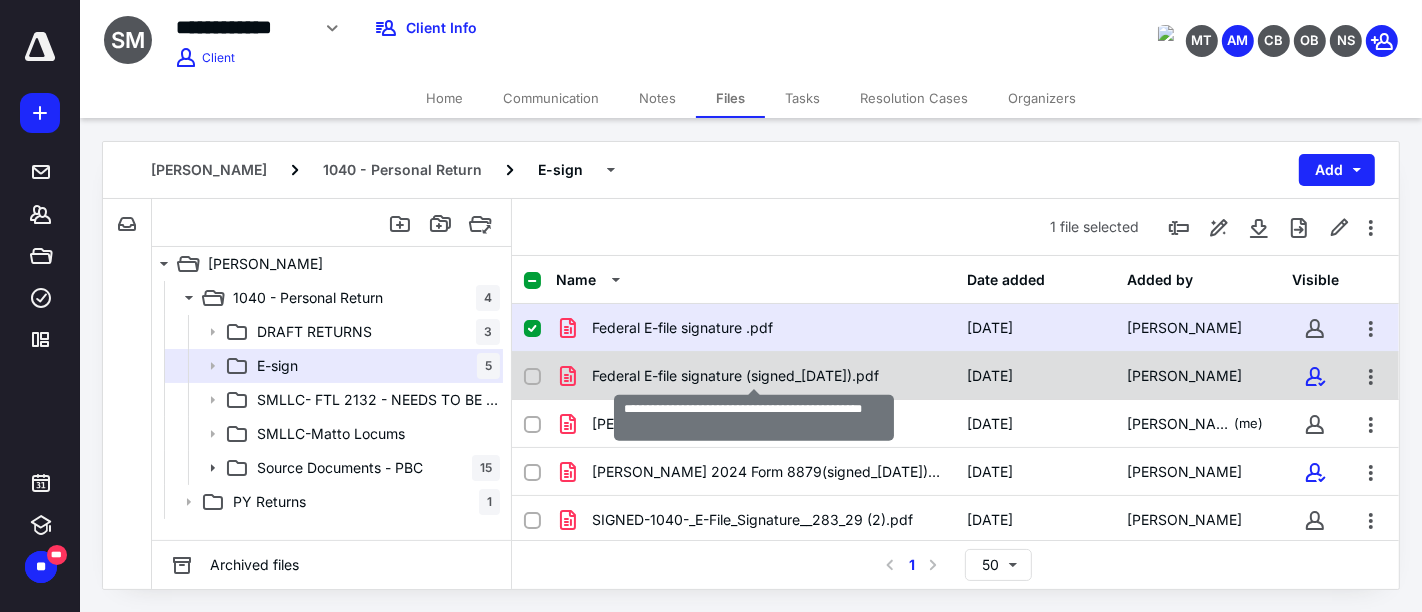 click on "Federal E-file signature (signed_[DATE]).pdf" at bounding box center [735, 376] 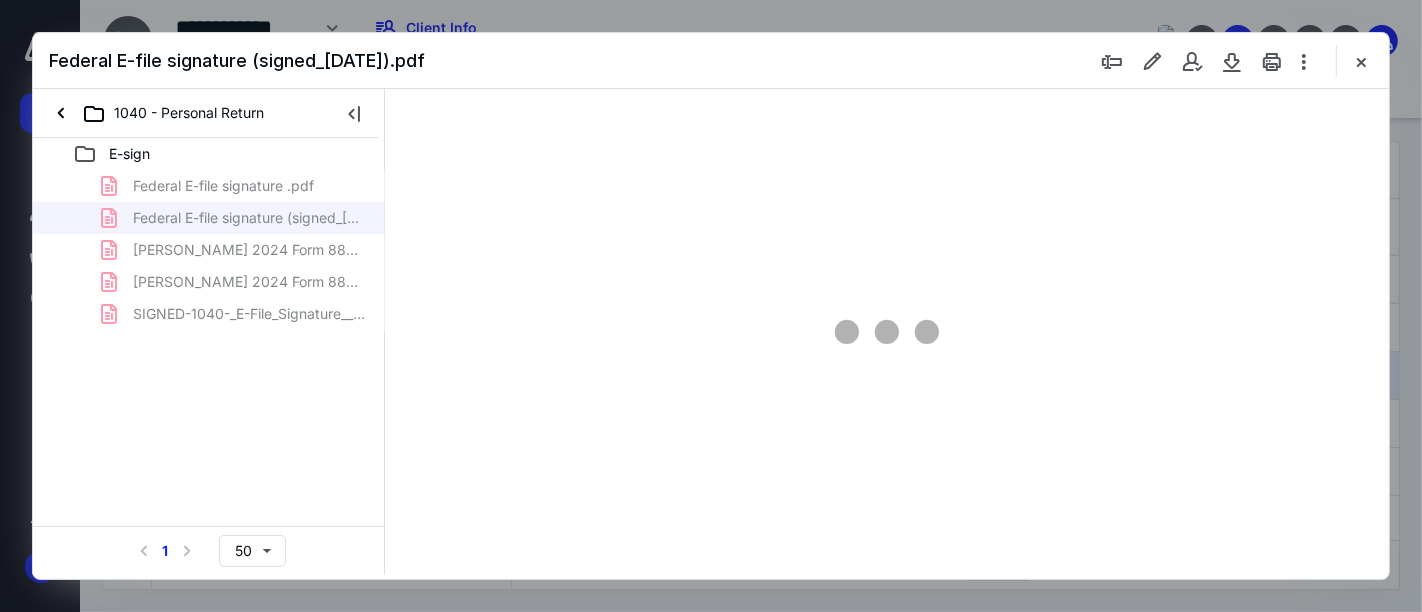 scroll, scrollTop: 0, scrollLeft: 0, axis: both 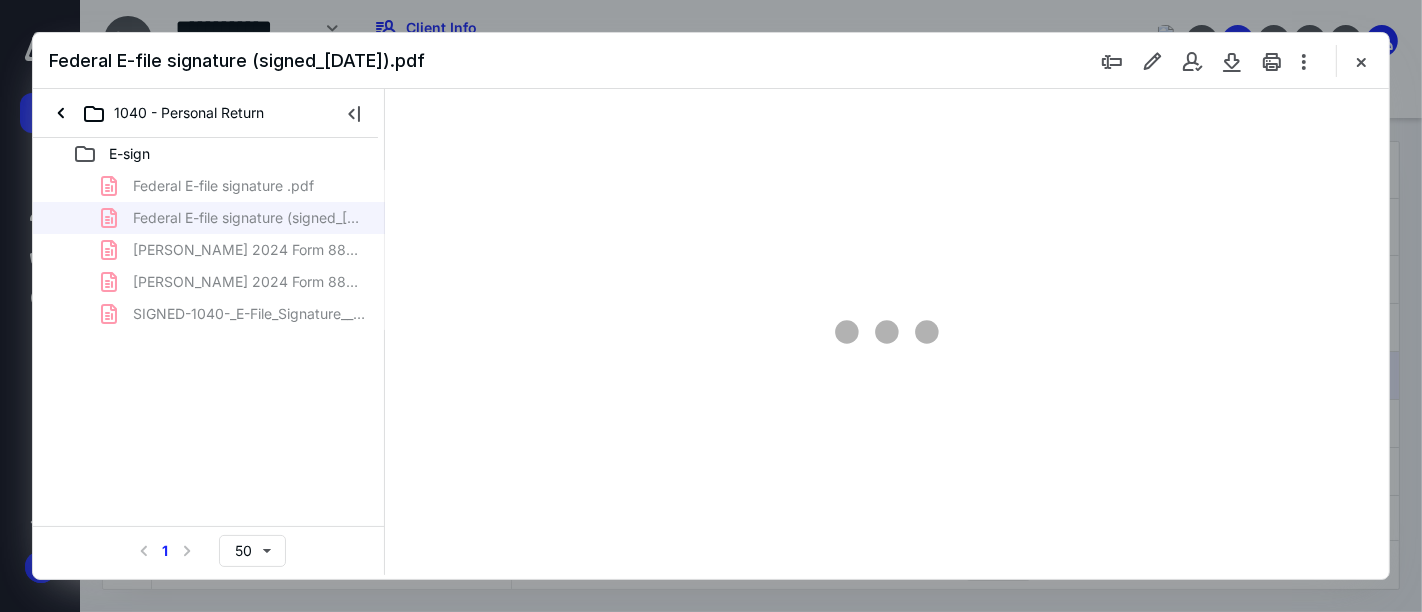 type on "161" 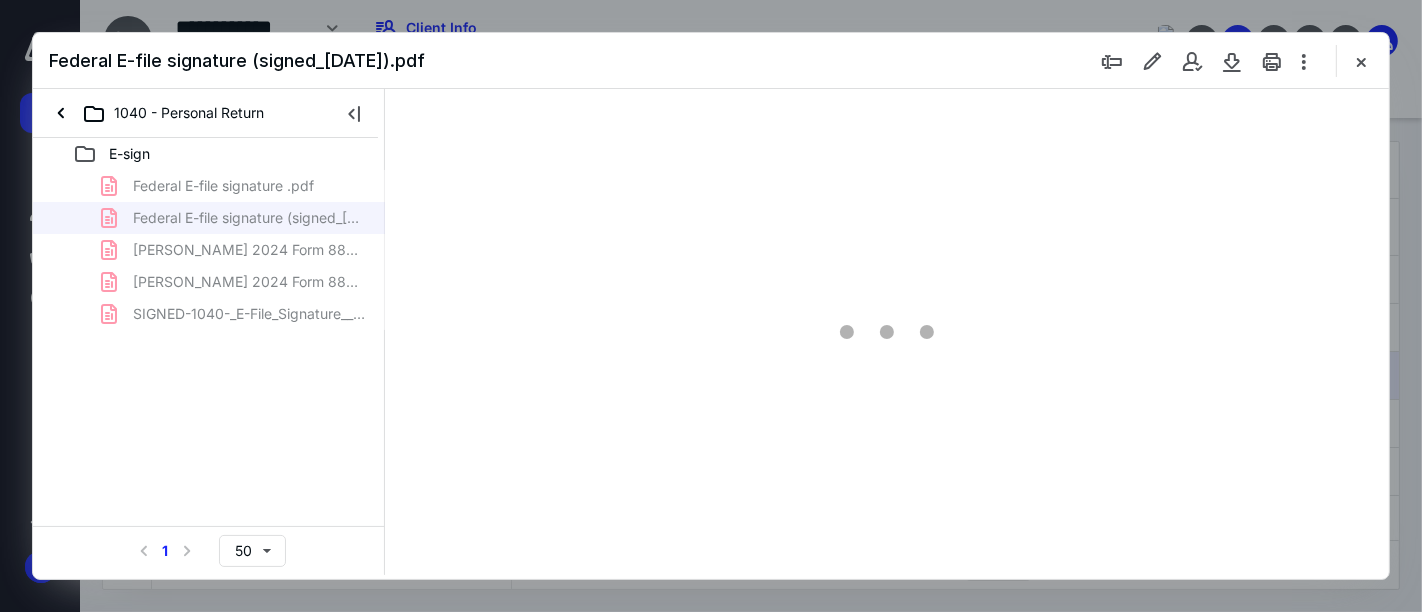 scroll, scrollTop: 82, scrollLeft: 0, axis: vertical 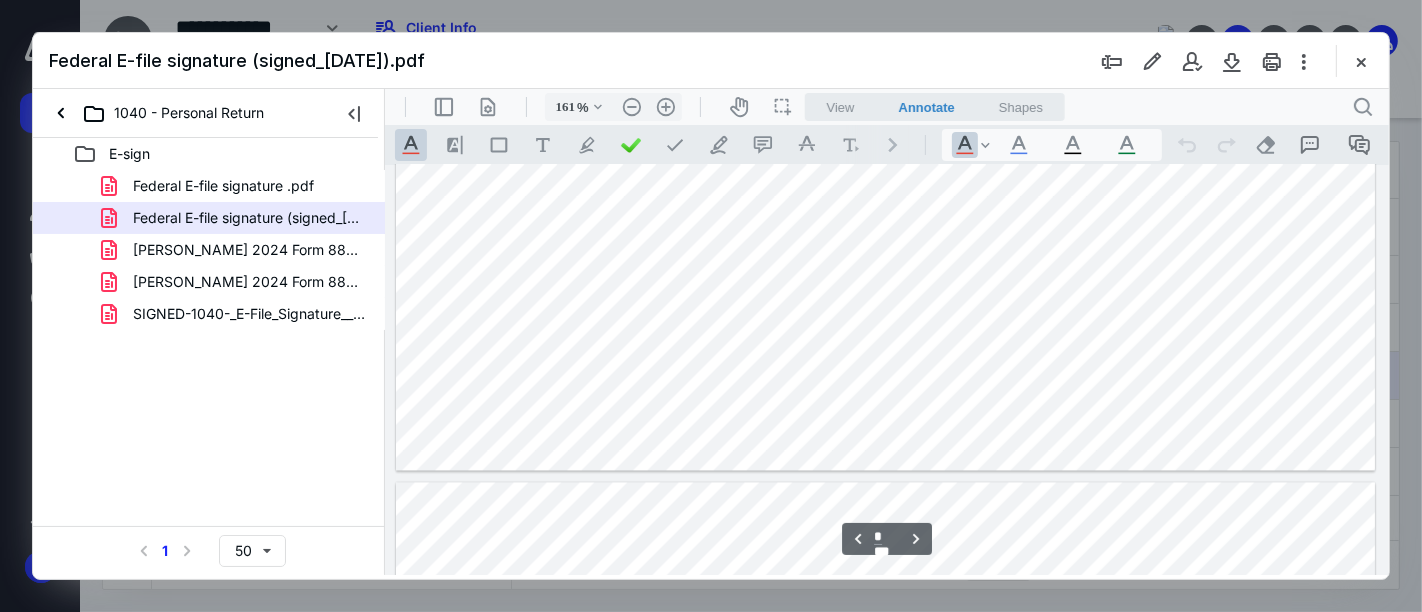 type on "*" 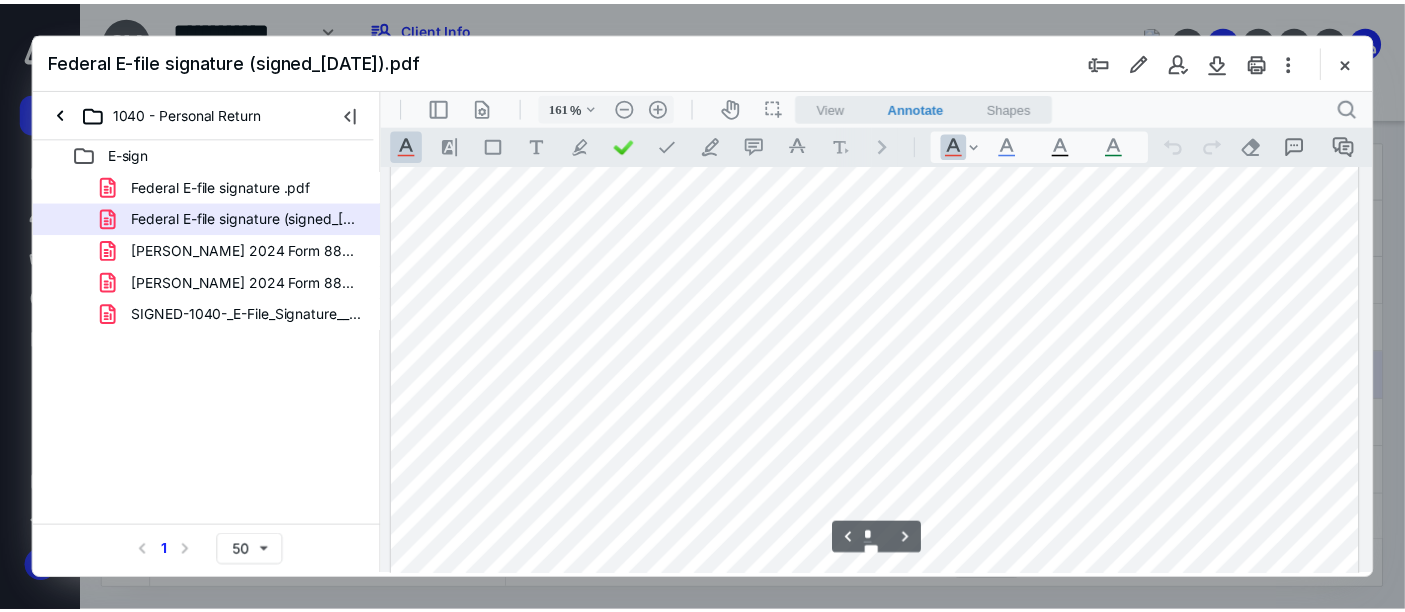 scroll, scrollTop: 4082, scrollLeft: 0, axis: vertical 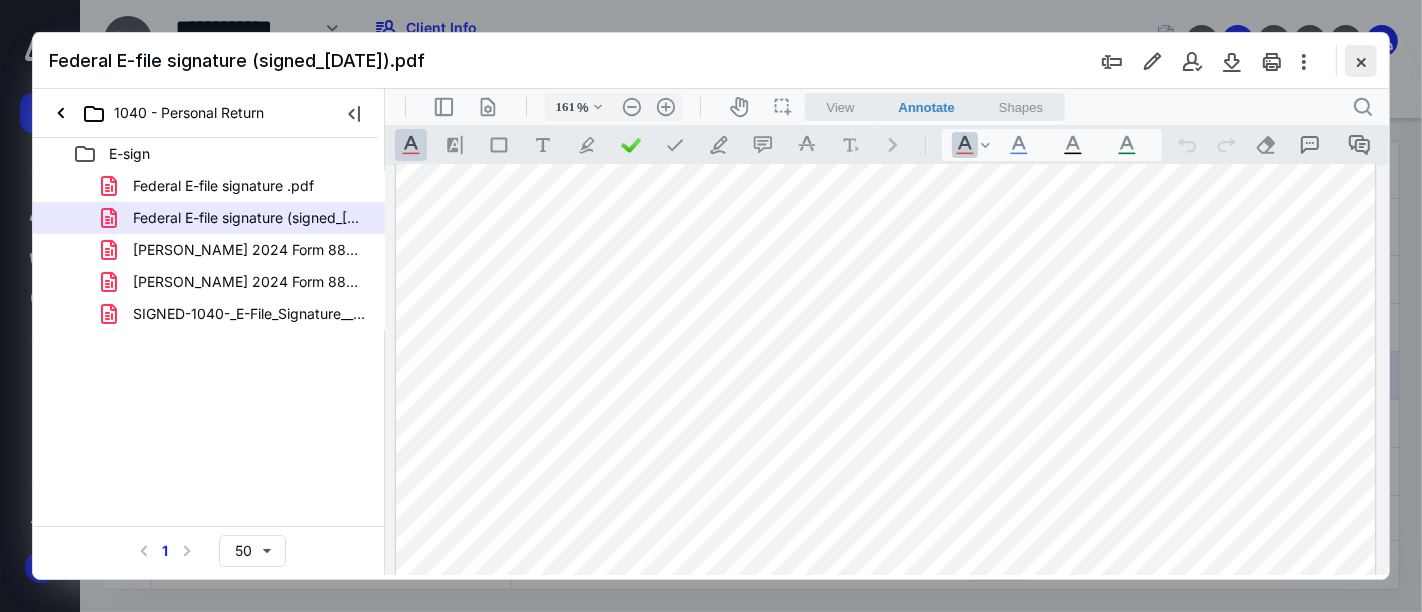 click at bounding box center (1361, 61) 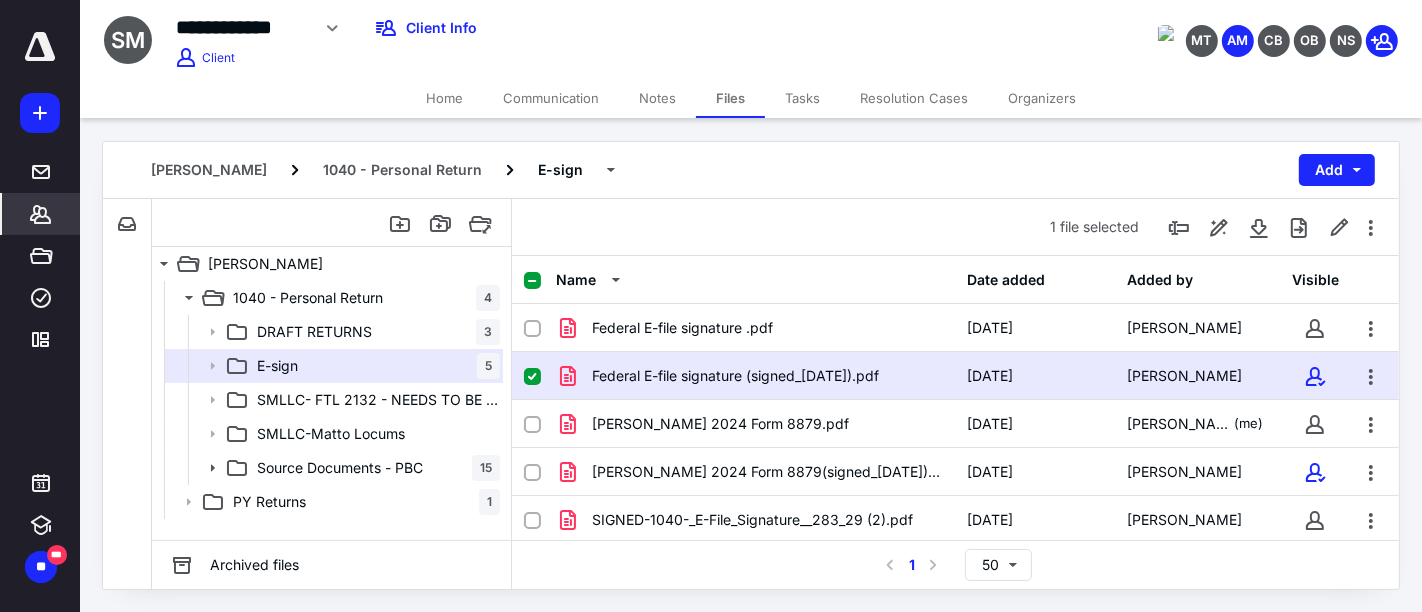 click 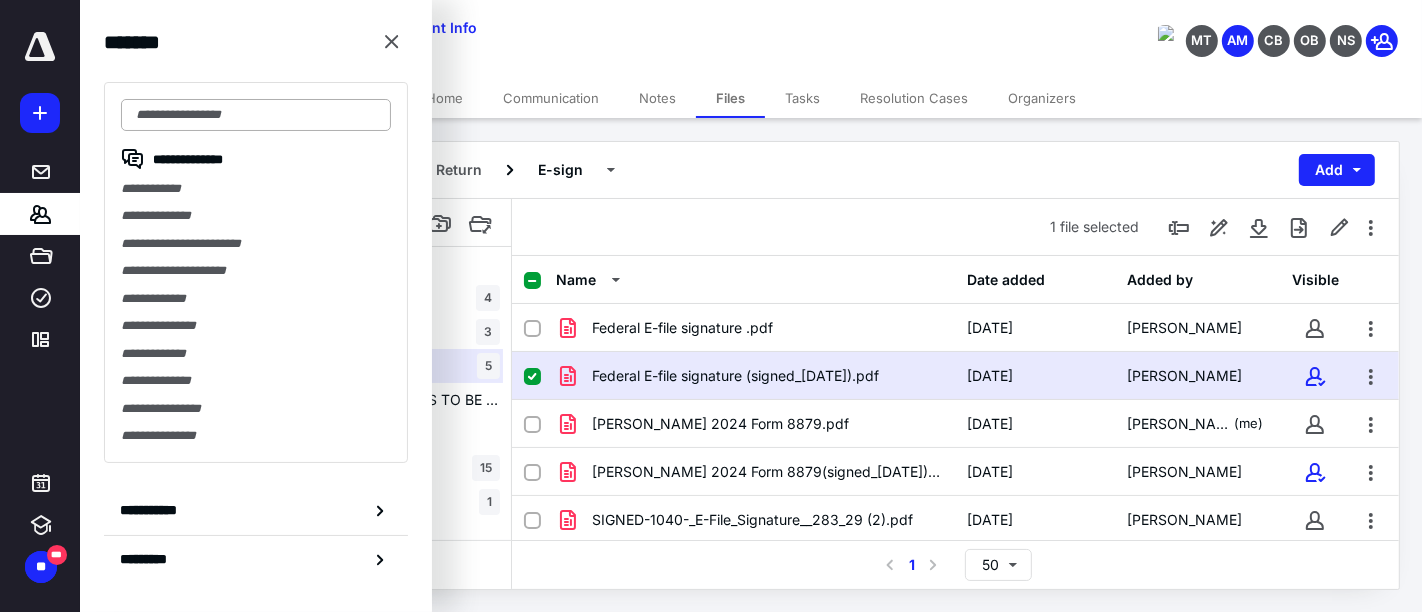 click at bounding box center [256, 115] 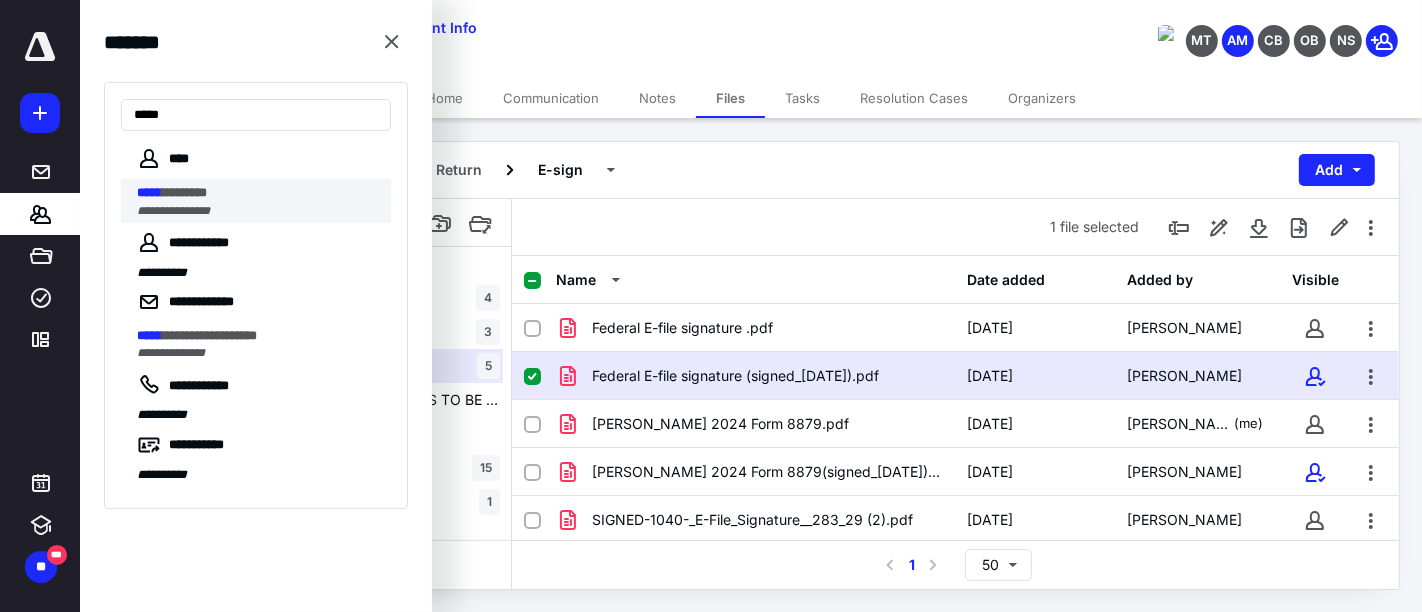 type on "*****" 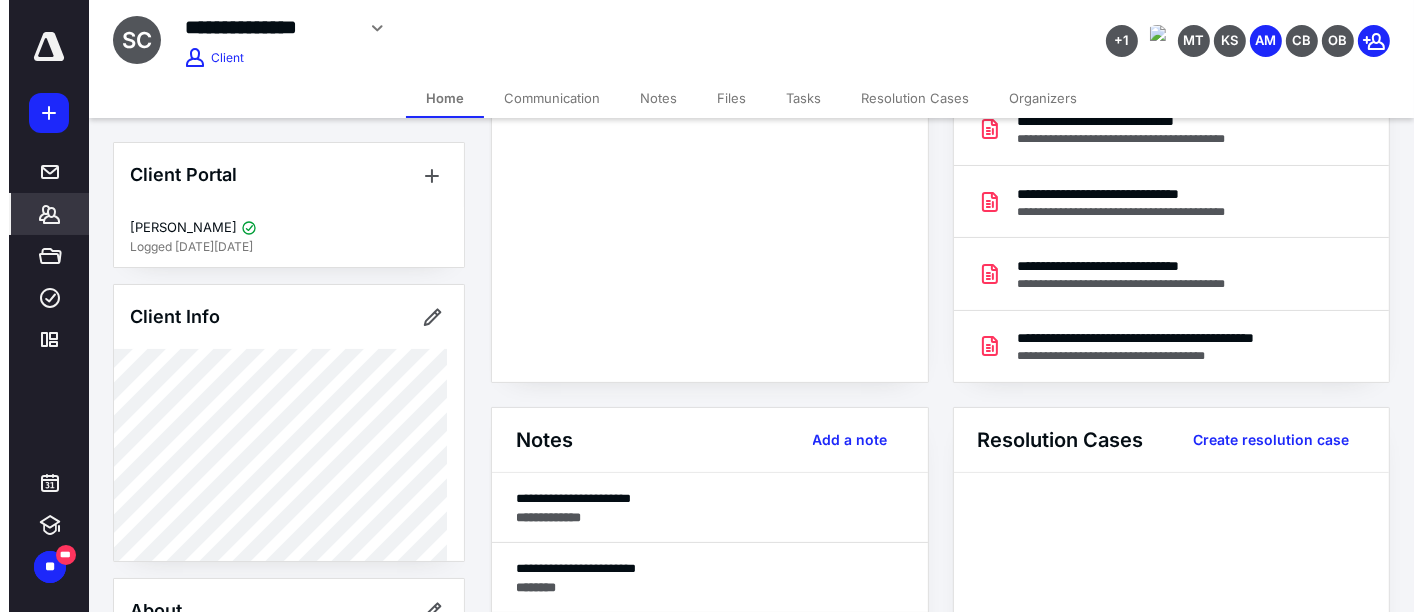 scroll, scrollTop: 444, scrollLeft: 0, axis: vertical 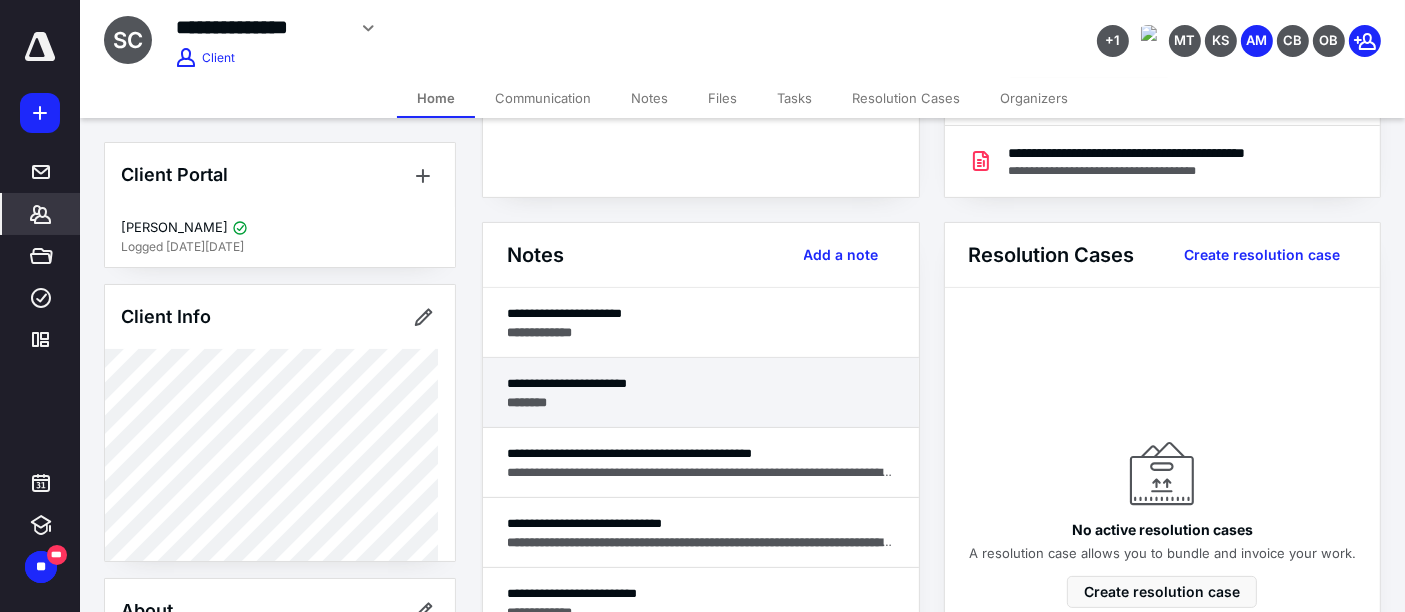 click on "**********" at bounding box center (701, 383) 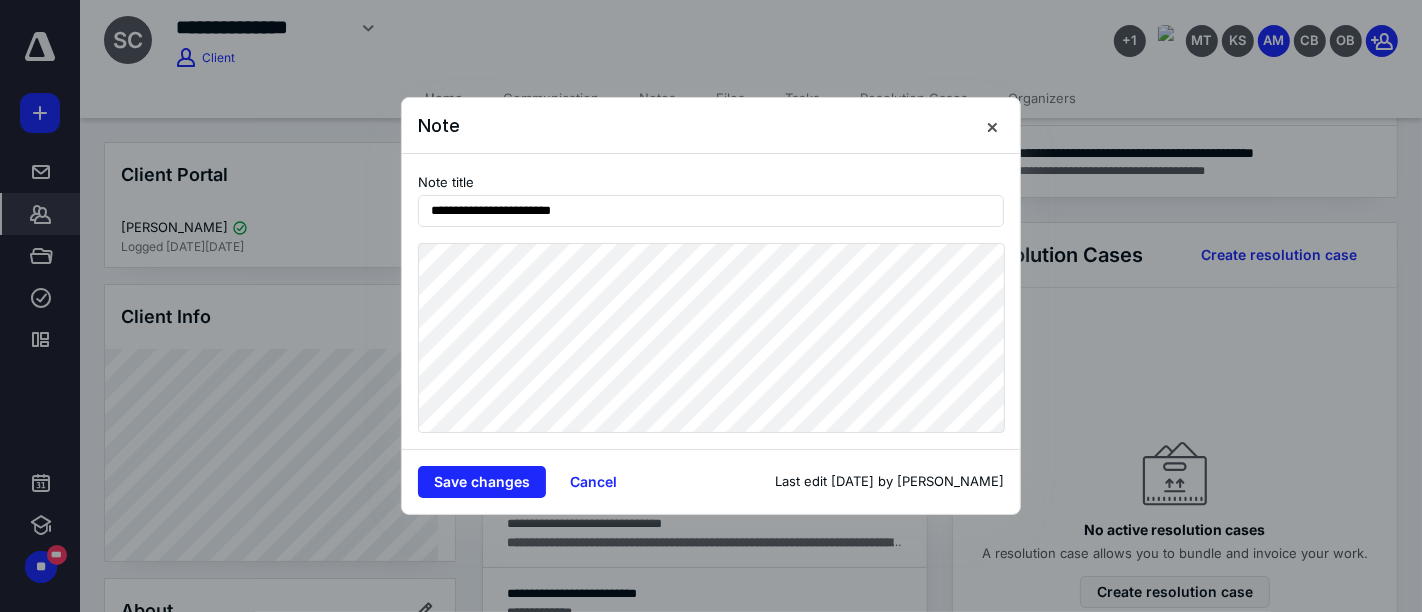 click on "**********" at bounding box center (711, 301) 